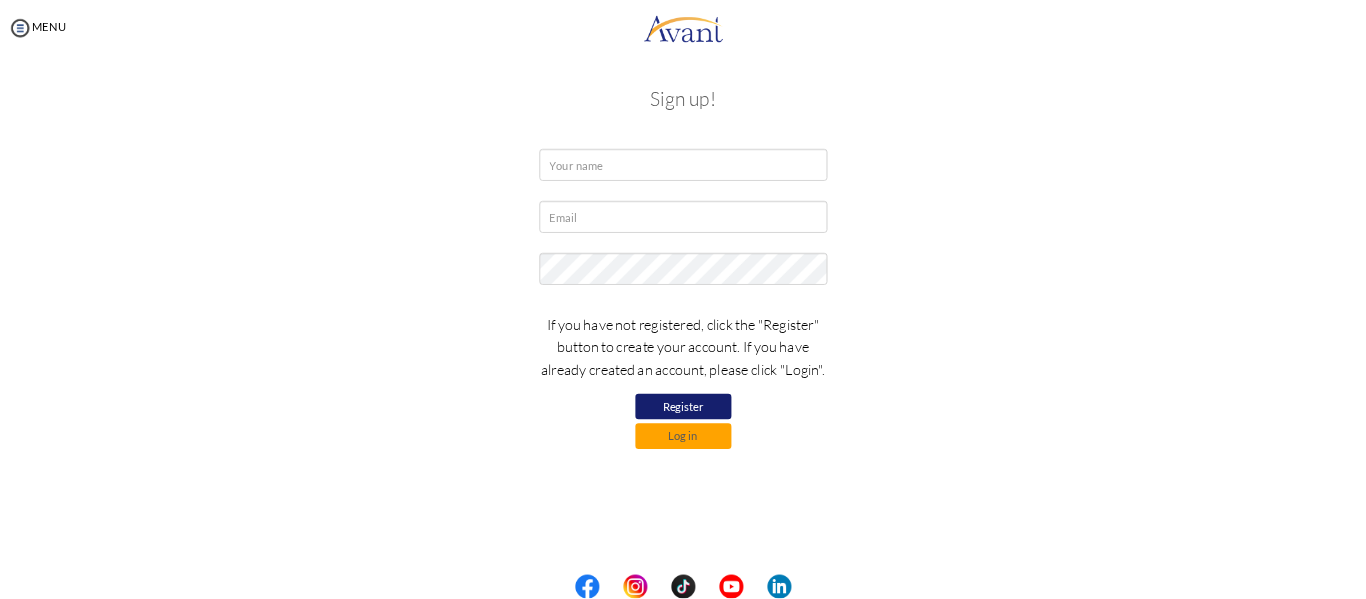 scroll, scrollTop: 0, scrollLeft: 0, axis: both 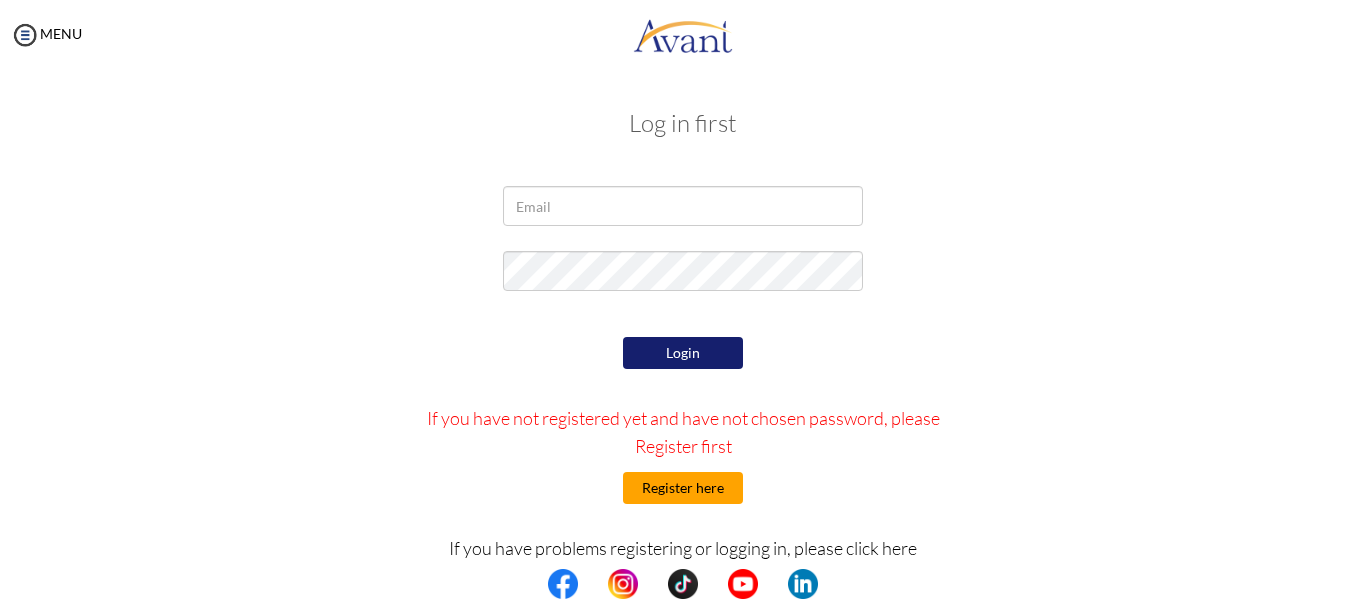 click on "Register here" at bounding box center [683, 488] 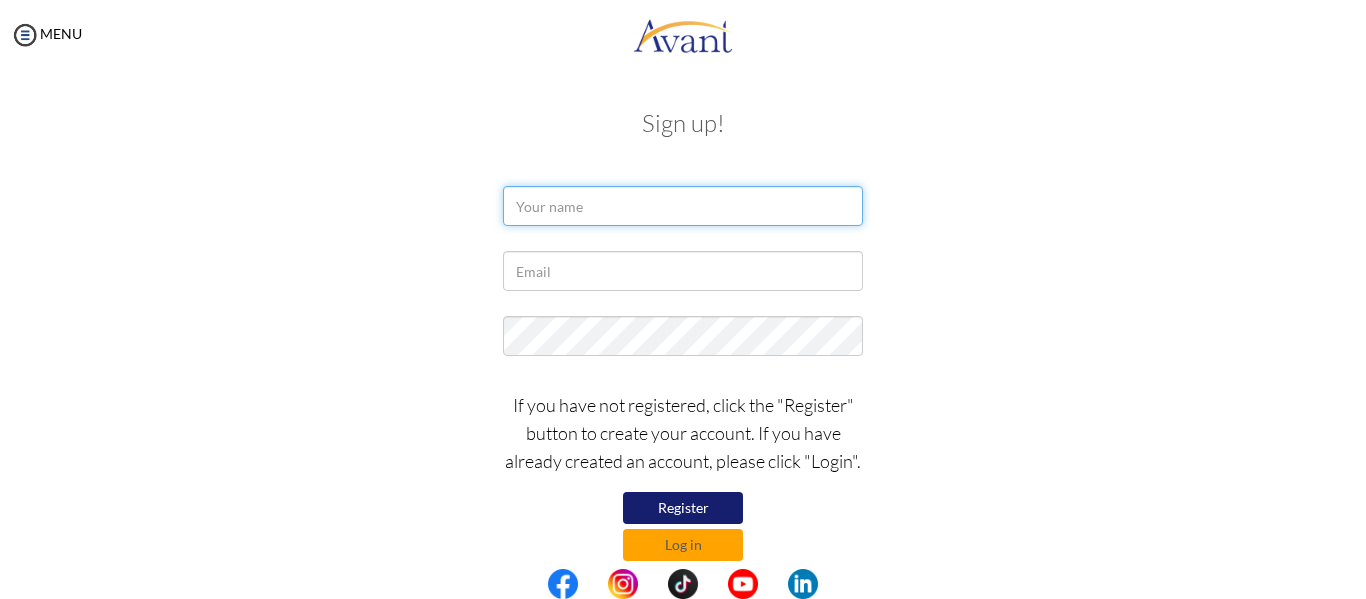 click at bounding box center [683, 206] 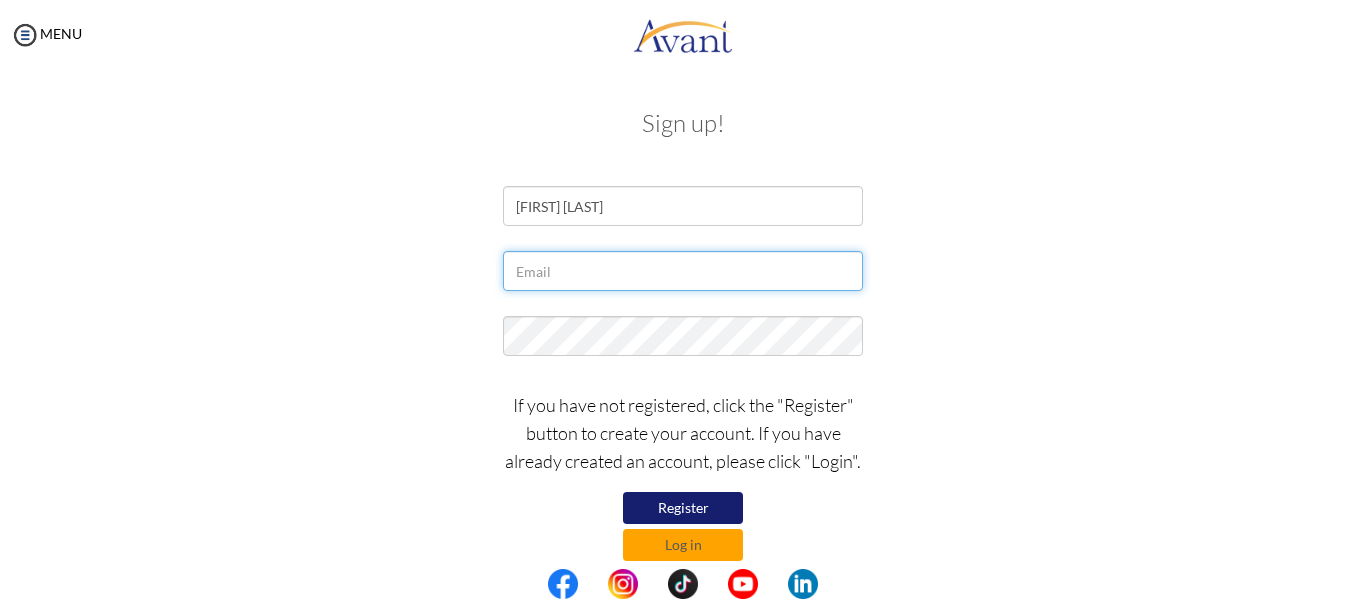 click at bounding box center [683, 271] 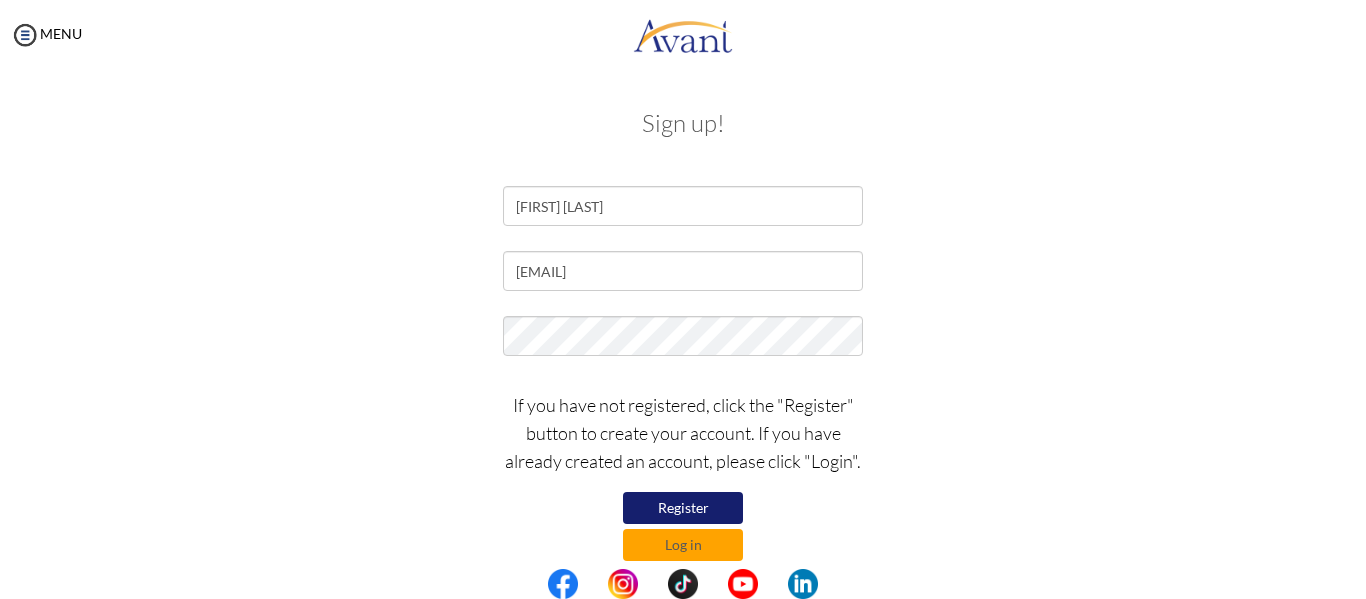 click on "Register" at bounding box center (683, 508) 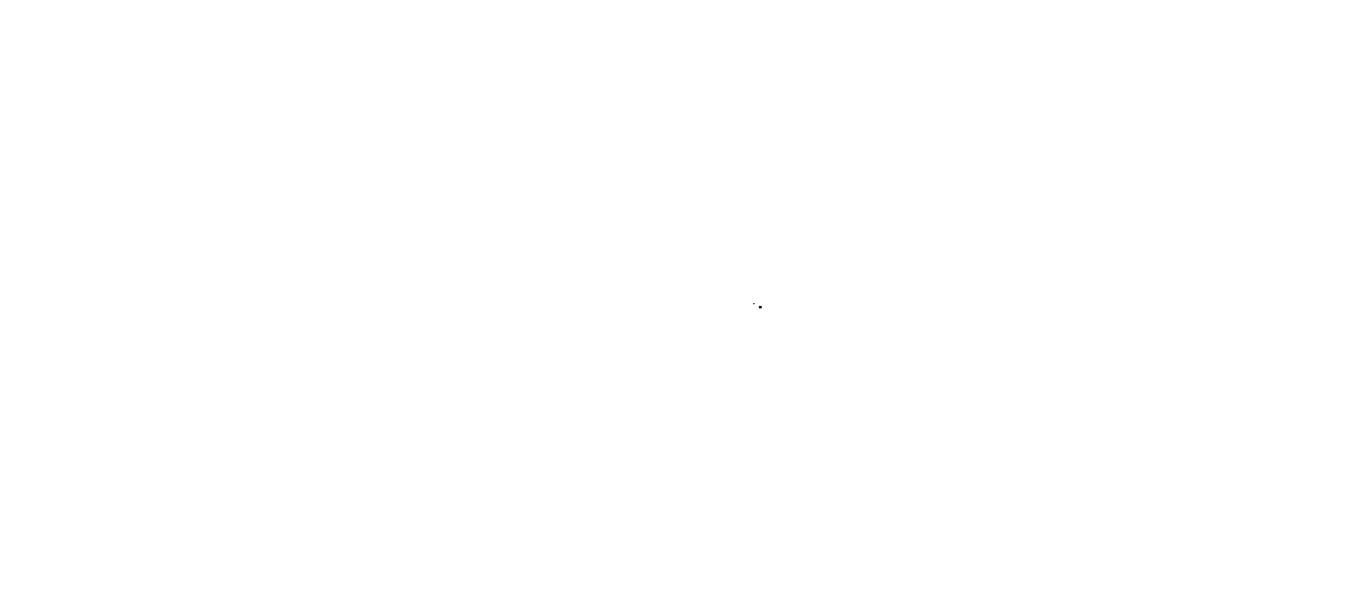 scroll, scrollTop: 0, scrollLeft: 0, axis: both 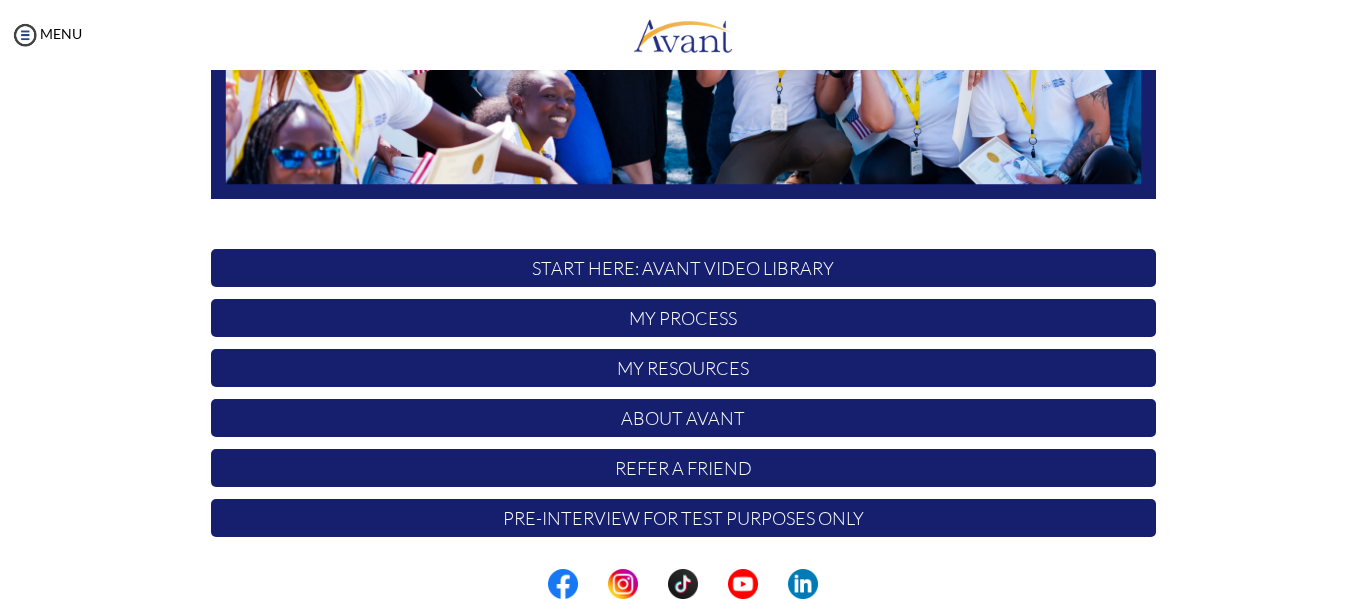 click on "START HERE: Avant Video Library" at bounding box center (683, 268) 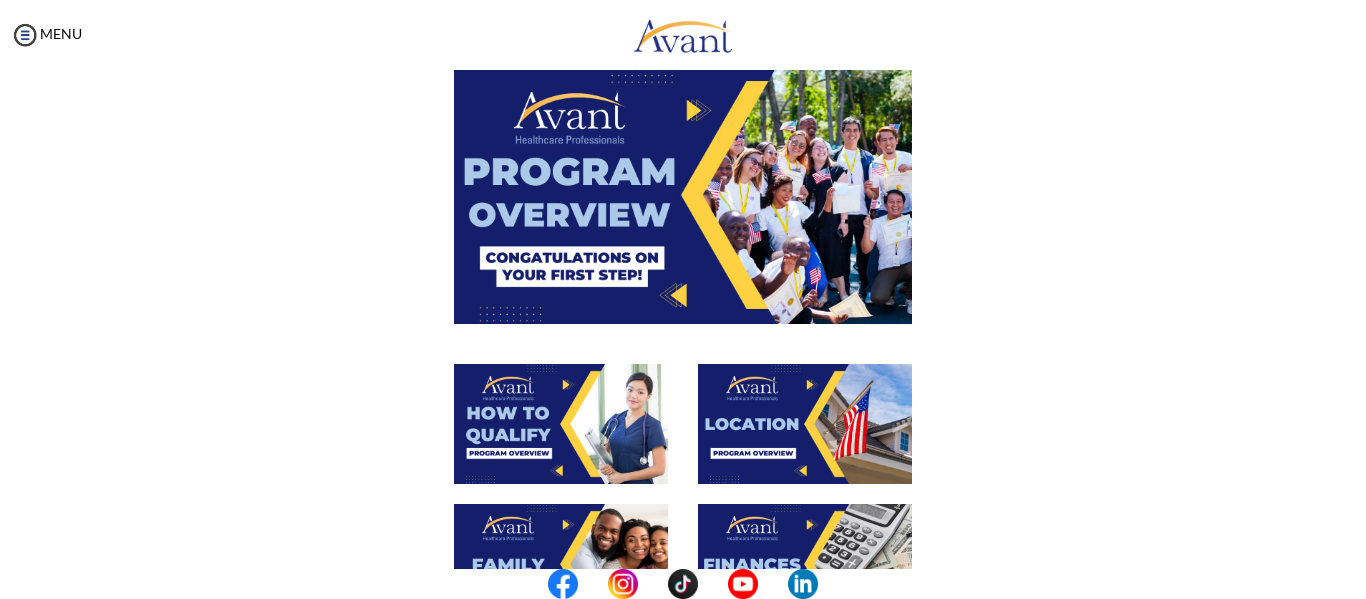 scroll, scrollTop: 0, scrollLeft: 0, axis: both 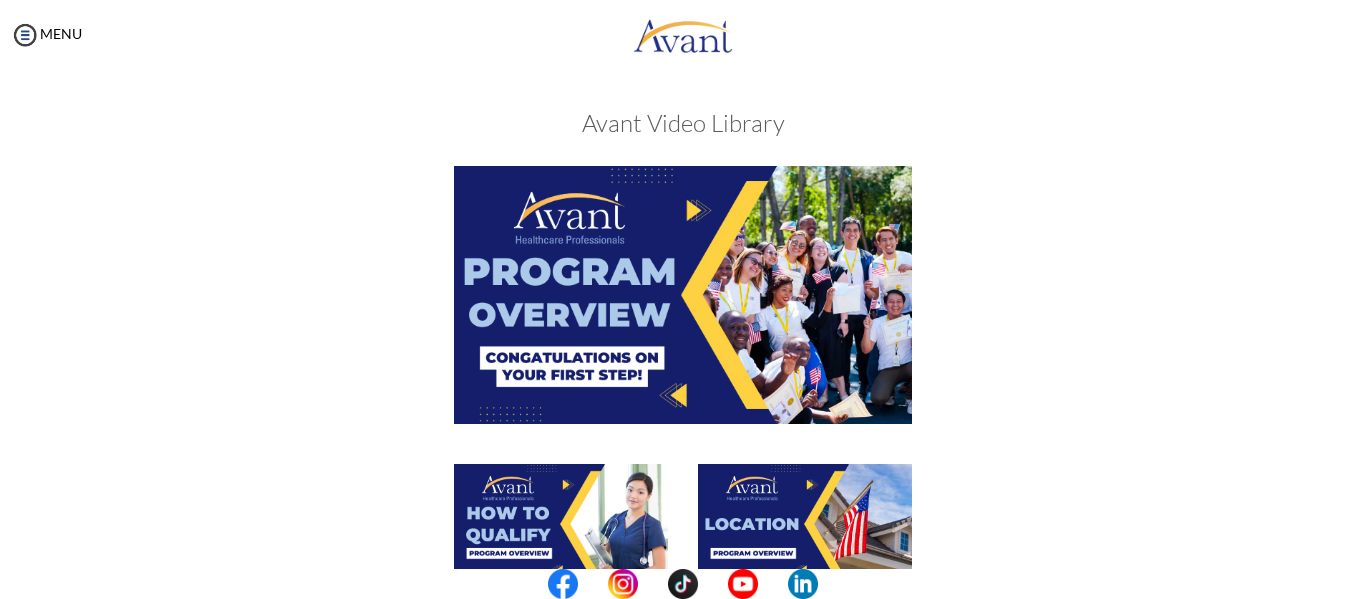 click at bounding box center [683, 294] 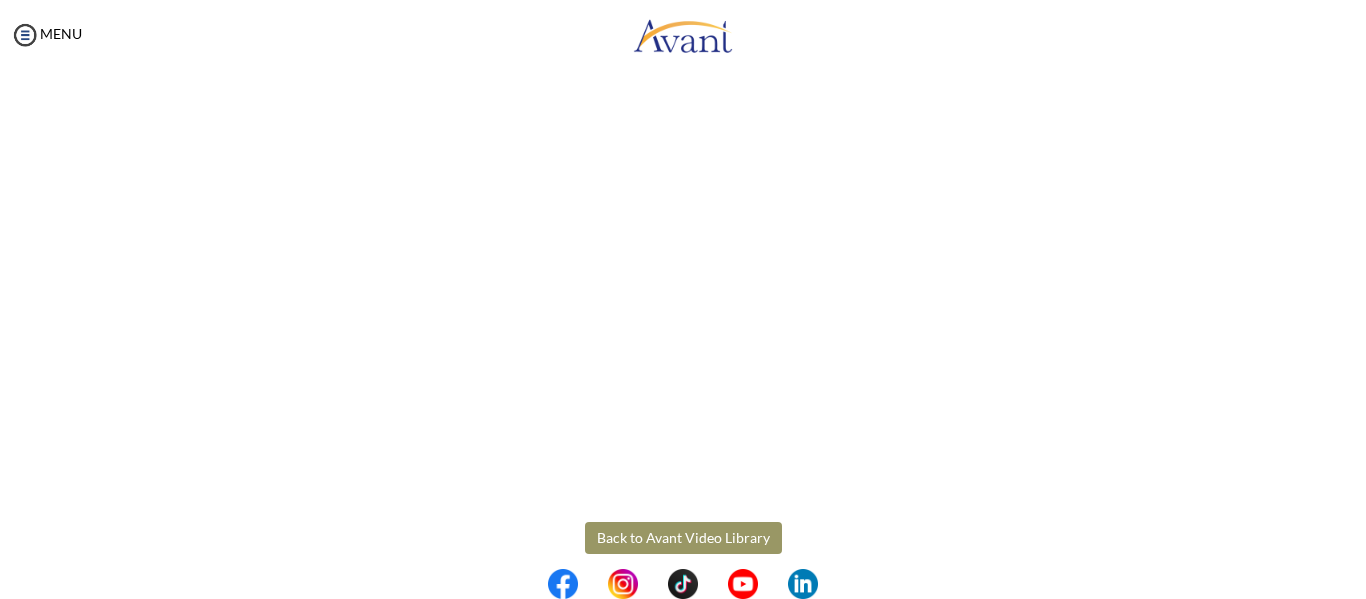 scroll, scrollTop: 385, scrollLeft: 0, axis: vertical 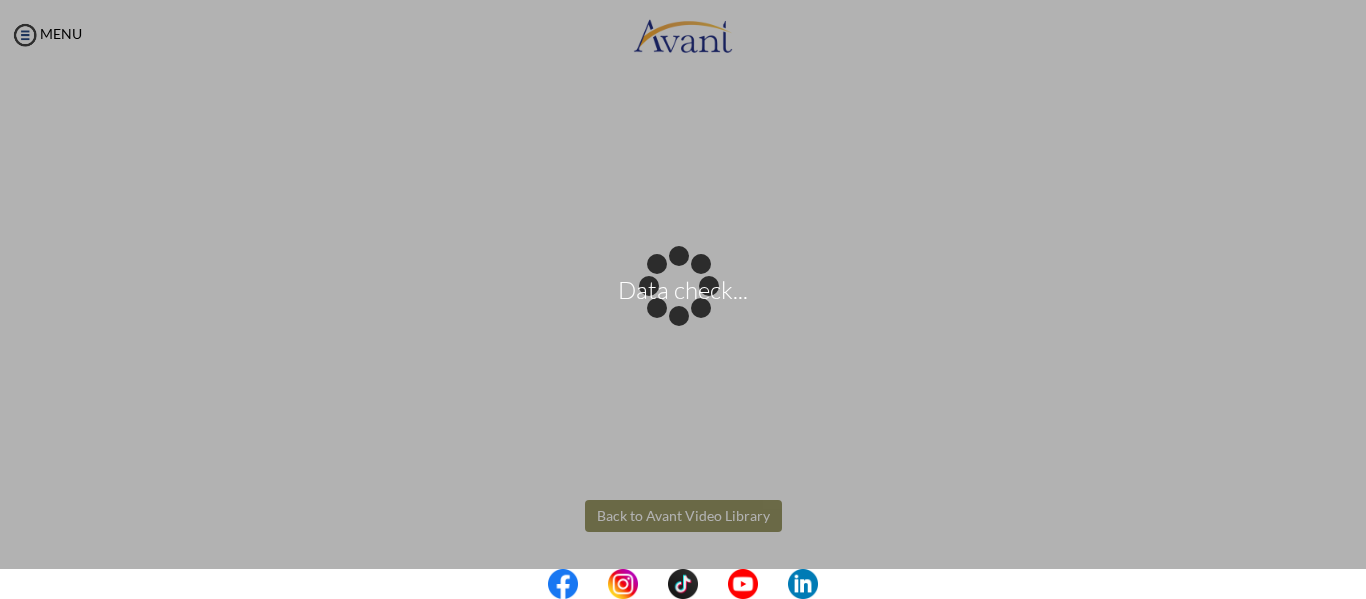 click on "Data check...
Maintenance break. Please come back in 2 hours.
MENU
My Status
What is the next step?
We would like you to watch the introductory video Begin with Avant
We would like you to watch the program video Watch Program Video
We would like you to complete English exam Take Language Test
We would like you to complete clinical assessment Take Clinical Test
We would like you to complete qualification survey Take Qualification Survey
We would like you to watch expectations video Watch Expectations Video
You will be contacted by recruiter to schedule a call.
Your application is being reviewed. Please check your email regularly.
Process Overview
Check off each step as you go to track your progress!" at bounding box center [683, 299] 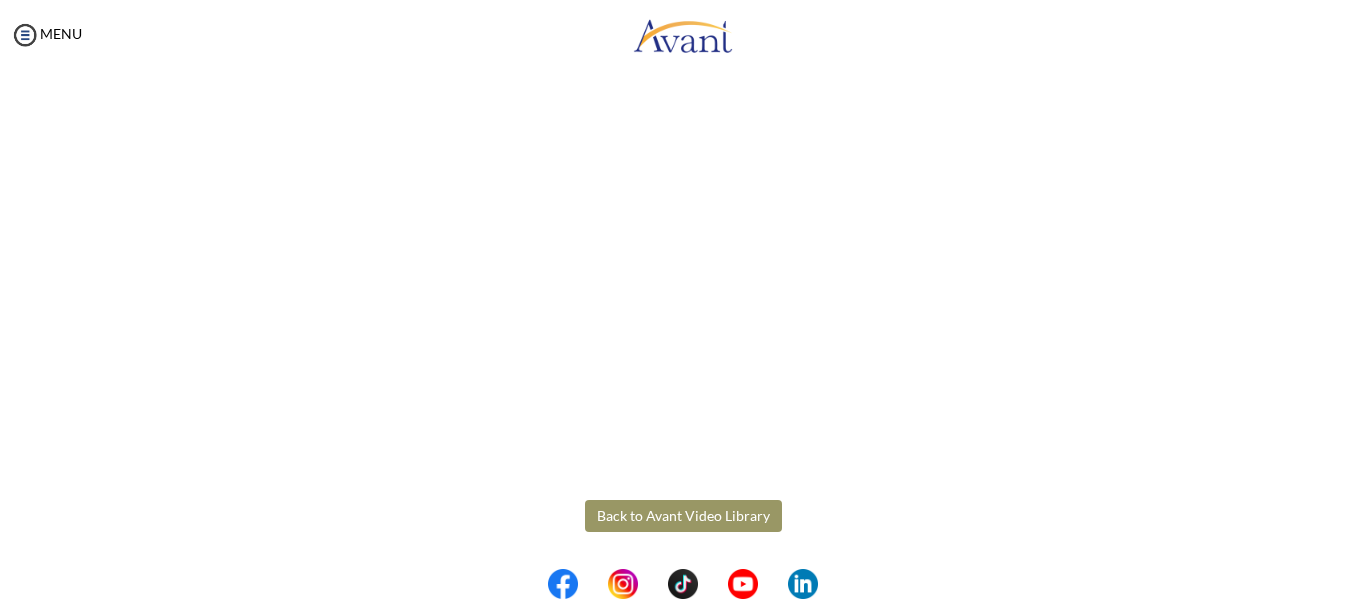 click on "Back to Avant Video Library" at bounding box center (683, 516) 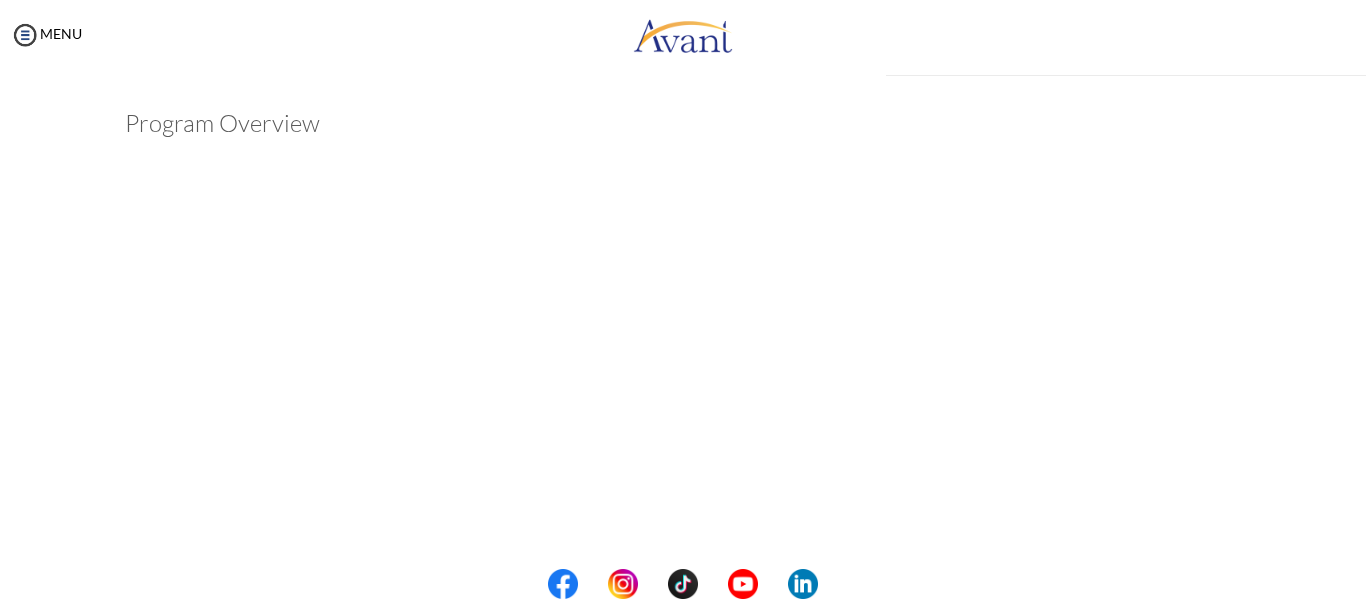 scroll, scrollTop: 385, scrollLeft: 0, axis: vertical 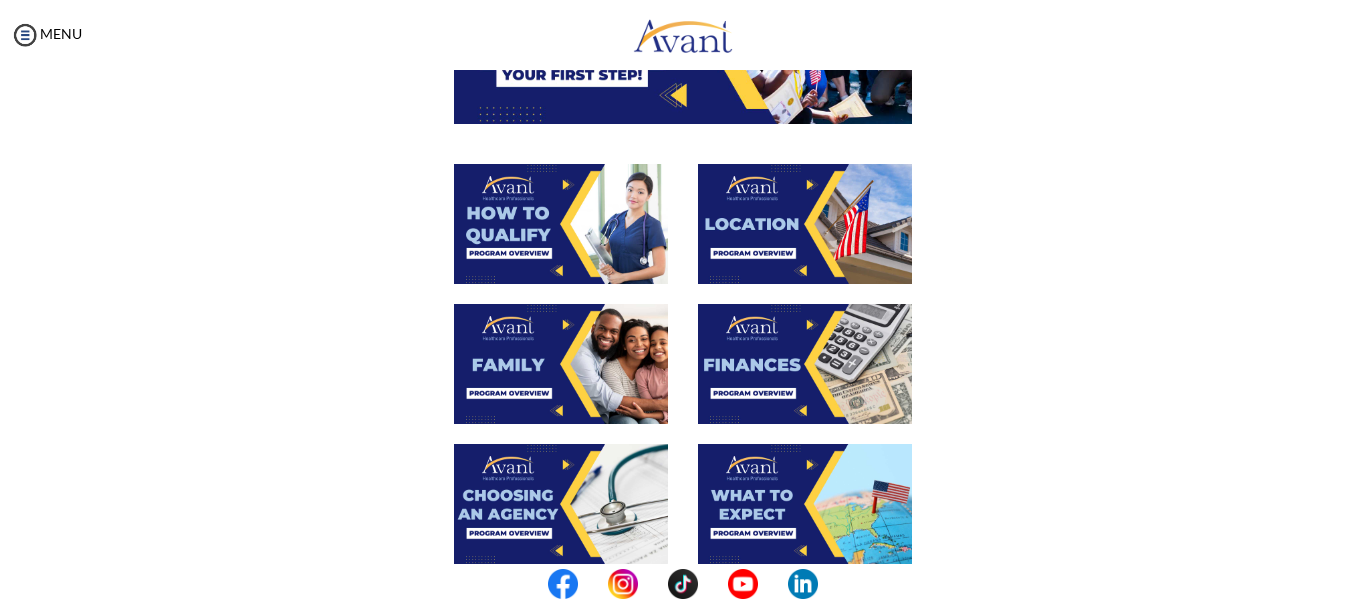 click at bounding box center [561, 224] 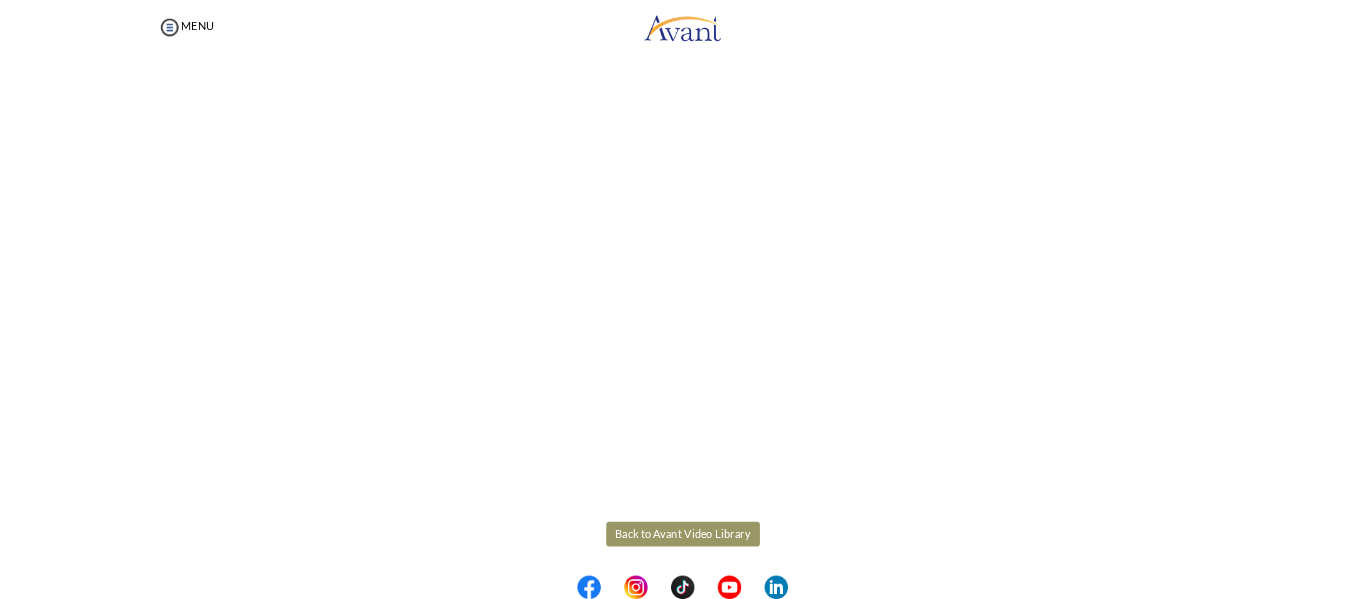 scroll, scrollTop: 385, scrollLeft: 0, axis: vertical 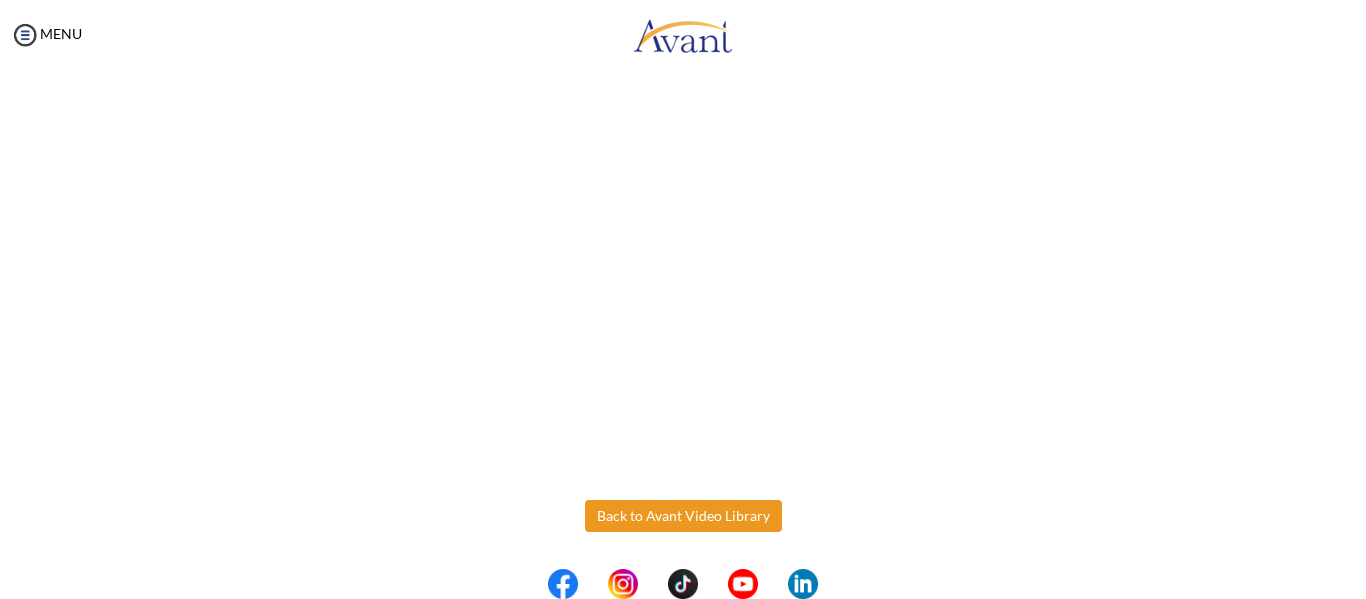 click on "Maintenance break. Please come back in 2 hours.
MENU
My Status
What is the next step?
We would like you to watch the introductory video Begin with Avant
We would like you to watch the program video Watch Program Video
We would like you to complete English exam Take Language Test
We would like you to complete clinical assessment Take Clinical Test
We would like you to complete qualification survey Take Qualification Survey
We would like you to watch expectations video Watch Expectations Video
You will be contacted by recruiter to schedule a call.
Your application is being reviewed. Please check your email regularly.
Process Overview
Check off each step as you go to track your progress!
1" at bounding box center (683, 299) 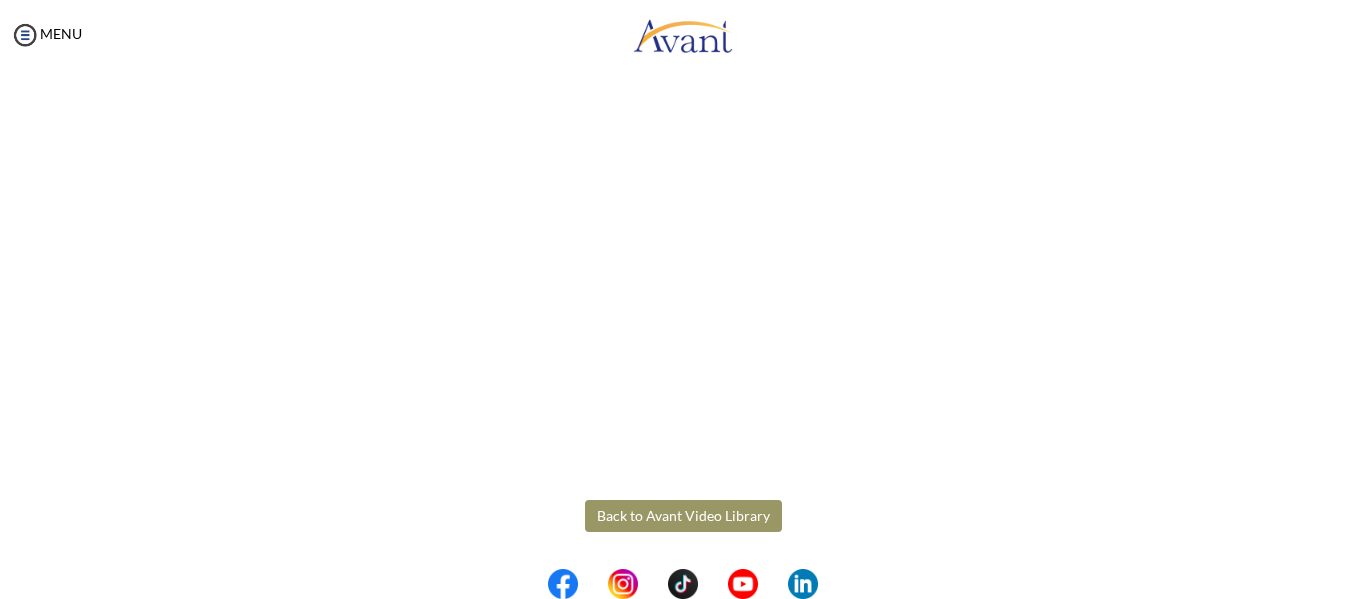 click on "Back to Avant Video Library" at bounding box center [683, 516] 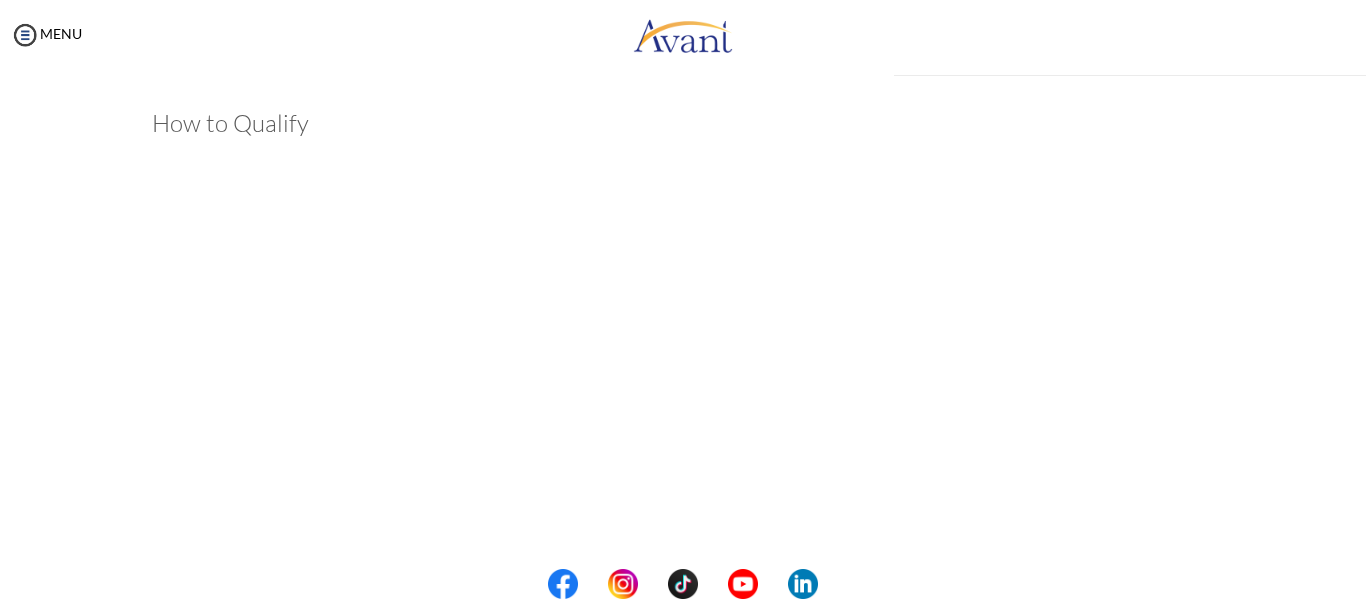 scroll, scrollTop: 385, scrollLeft: 0, axis: vertical 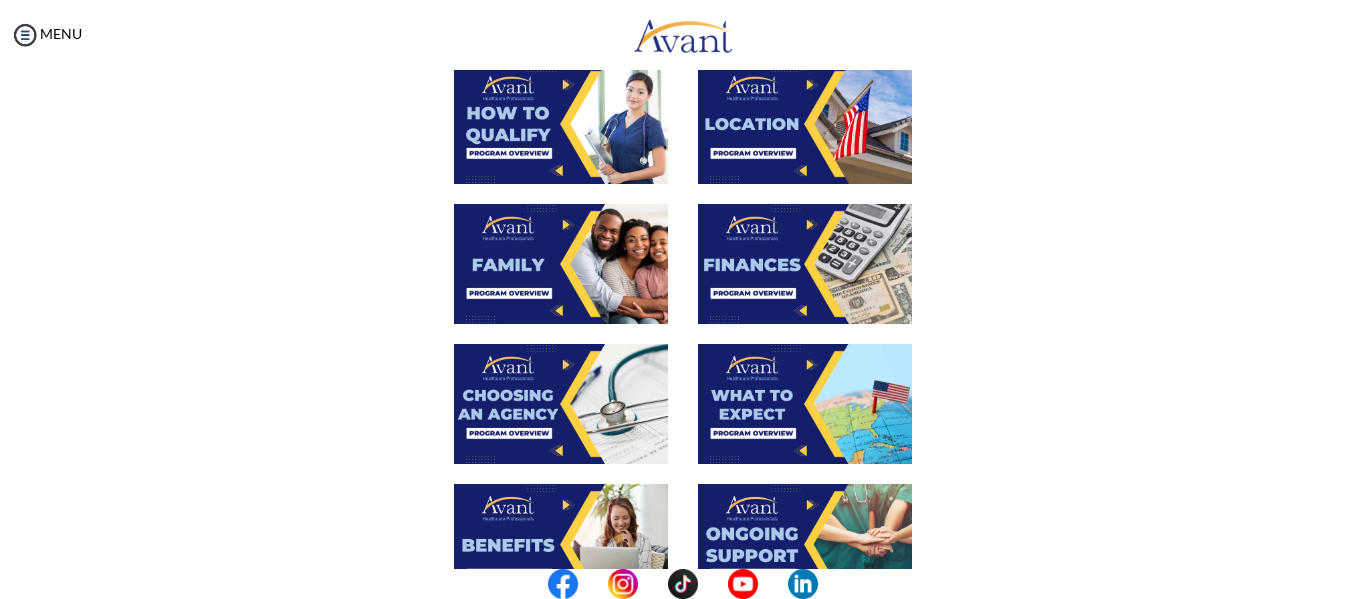 click at bounding box center (561, 264) 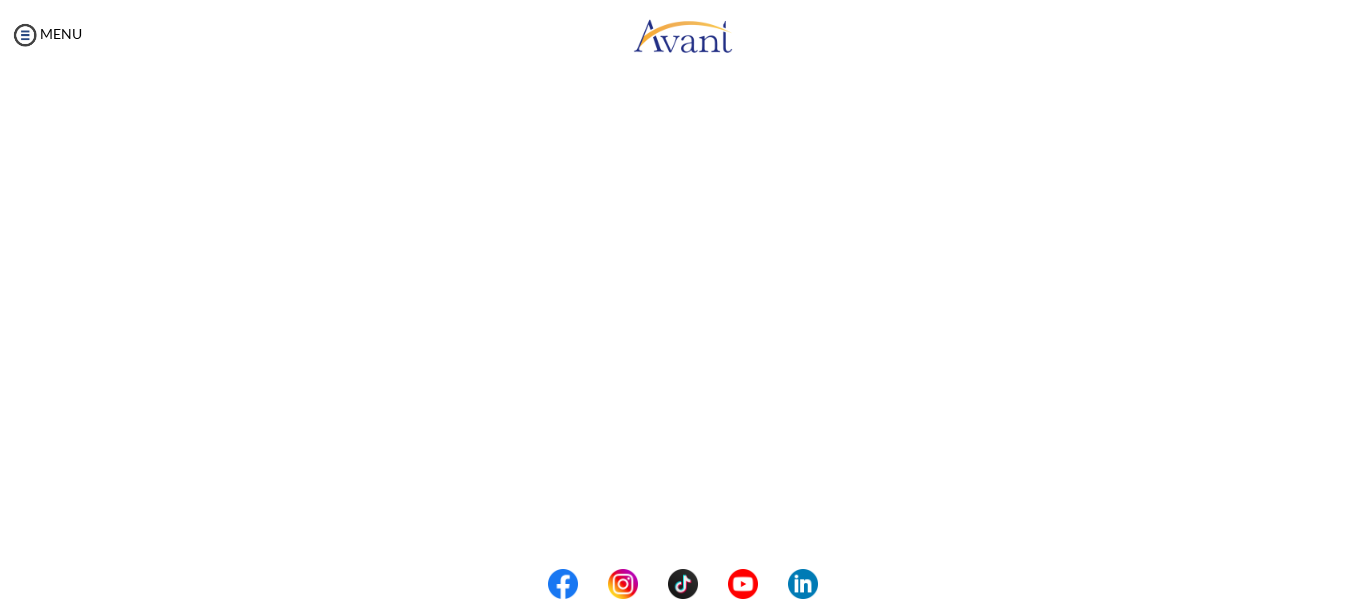 scroll, scrollTop: 598, scrollLeft: 0, axis: vertical 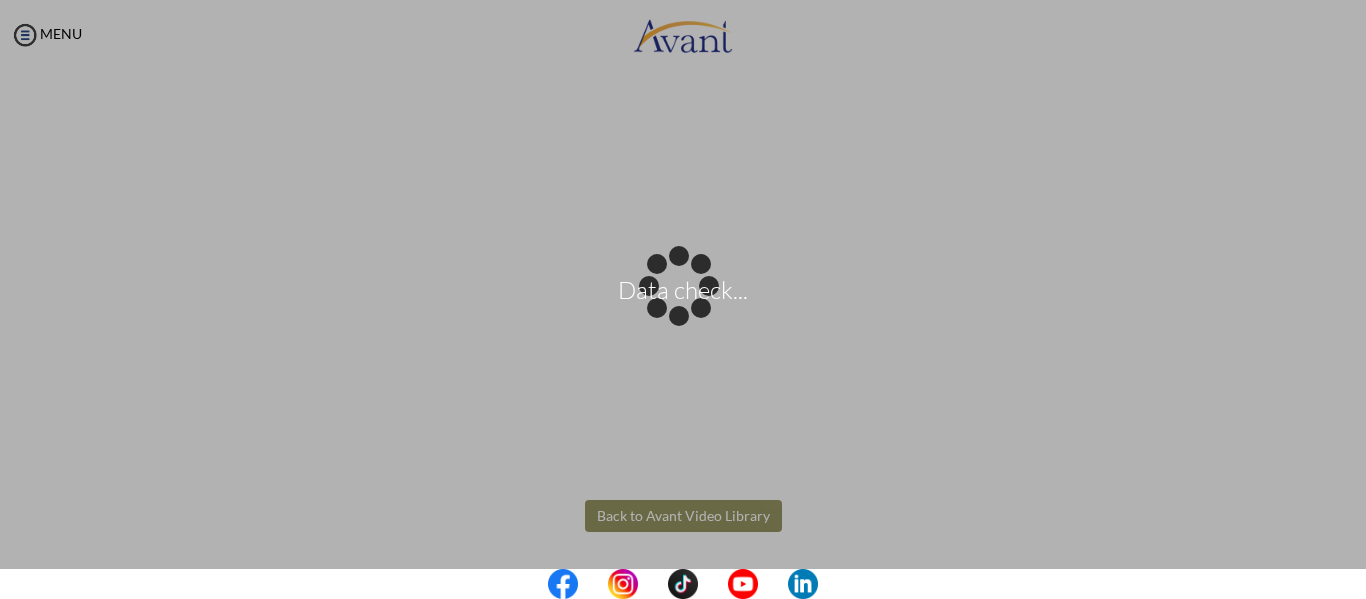 click on "Data check...
Maintenance break. Please come back in 2 hours.
MENU
My Status
What is the next step?
We would like you to watch the introductory video Begin with Avant
We would like you to watch the program video Watch Program Video
We would like you to complete English exam Take Language Test
We would like you to complete clinical assessment Take Clinical Test
We would like you to complete qualification survey Take Qualification Survey
We would like you to watch expectations video Watch Expectations Video
You will be contacted by recruiter to schedule a call.
Your application is being reviewed. Please check your email regularly.
Process Overview
Check off each step as you go to track your progress!" at bounding box center (683, 299) 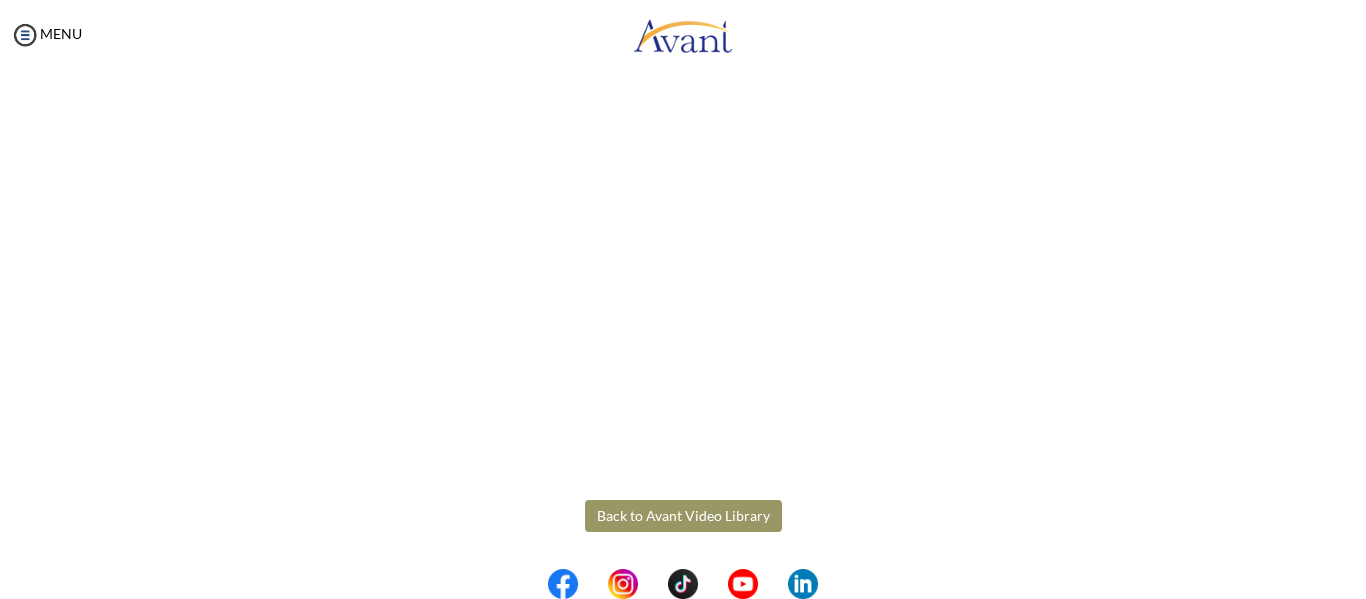 click on "Back to Avant Video Library" at bounding box center [683, 516] 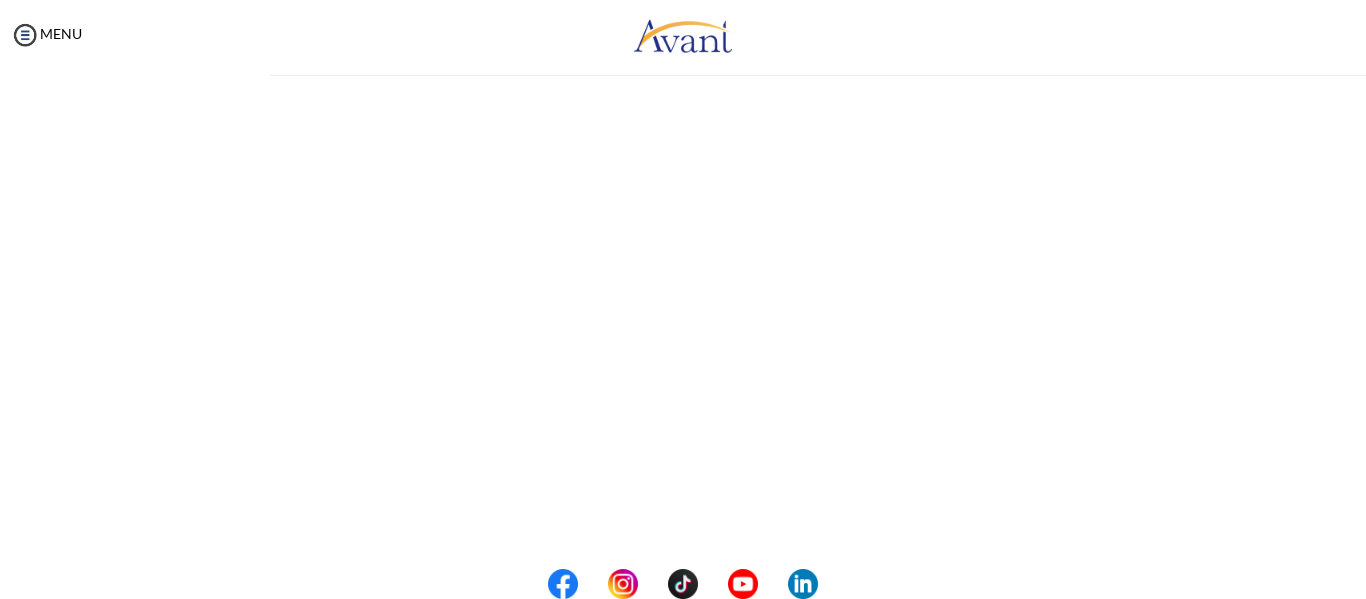 scroll, scrollTop: 0, scrollLeft: 0, axis: both 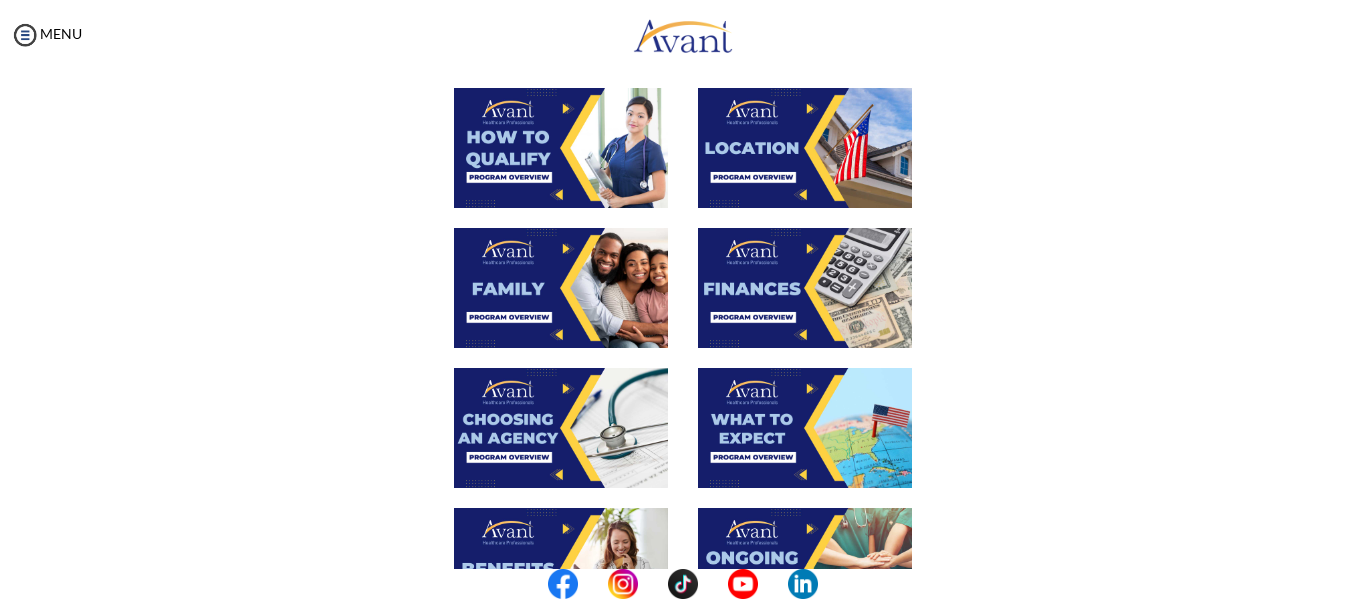 click at bounding box center (805, 428) 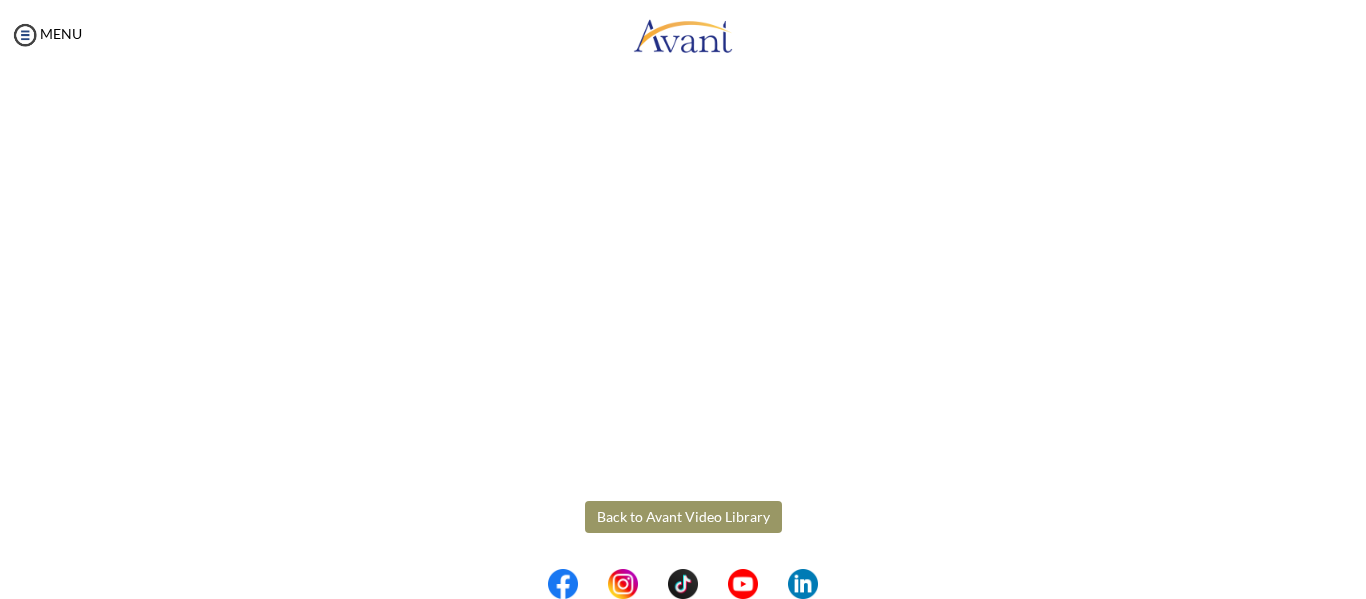 scroll, scrollTop: 598, scrollLeft: 0, axis: vertical 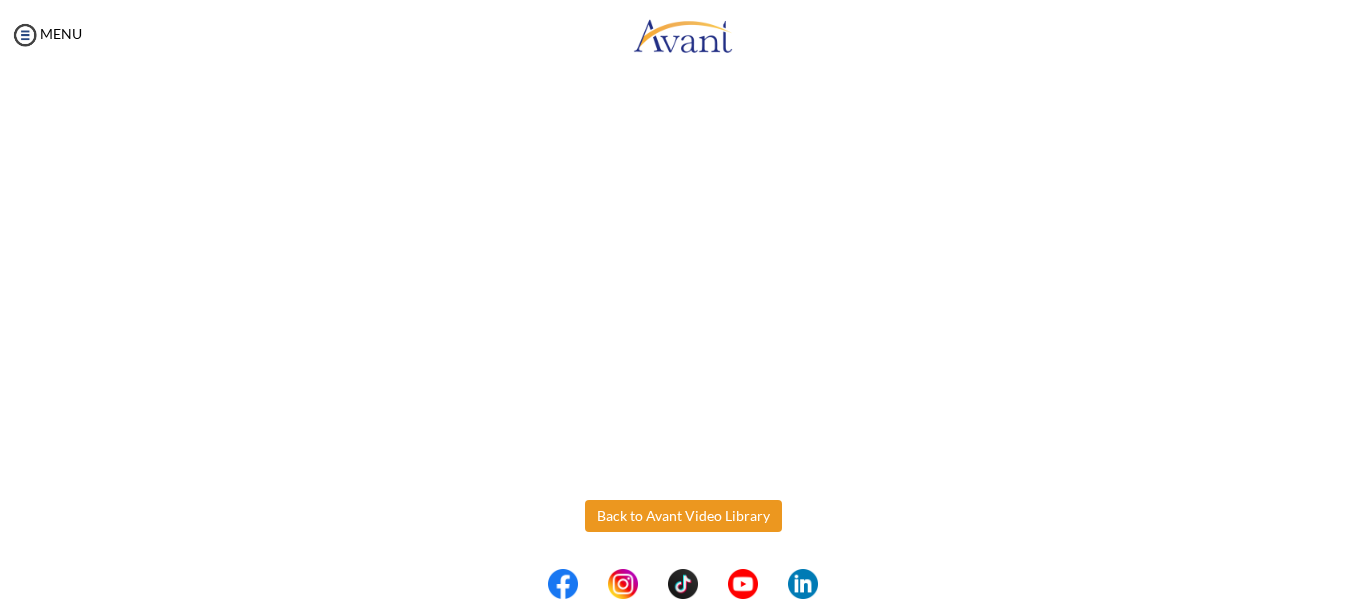 click on "Maintenance break. Please come back in 2 hours.
MENU
My Status
What is the next step?
We would like you to watch the introductory video Begin with Avant
We would like you to watch the program video Watch Program Video
We would like you to complete English exam Take Language Test
We would like you to complete clinical assessment Take Clinical Test
We would like you to complete qualification survey Take Qualification Survey
We would like you to watch expectations video Watch Expectations Video
You will be contacted by recruiter to schedule a call.
Your application is being reviewed. Please check your email regularly.
Process Overview
Check off each step as you go to track your progress!
1" at bounding box center (683, 299) 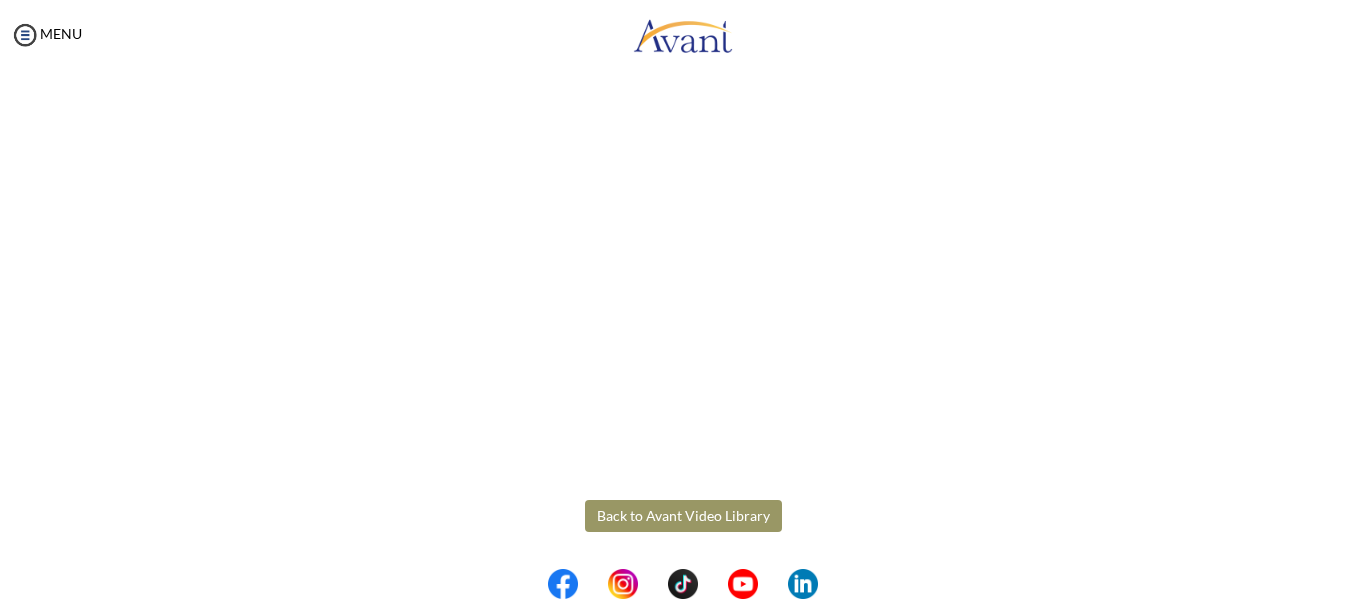 click on "Back to Avant Video Library" at bounding box center [683, 516] 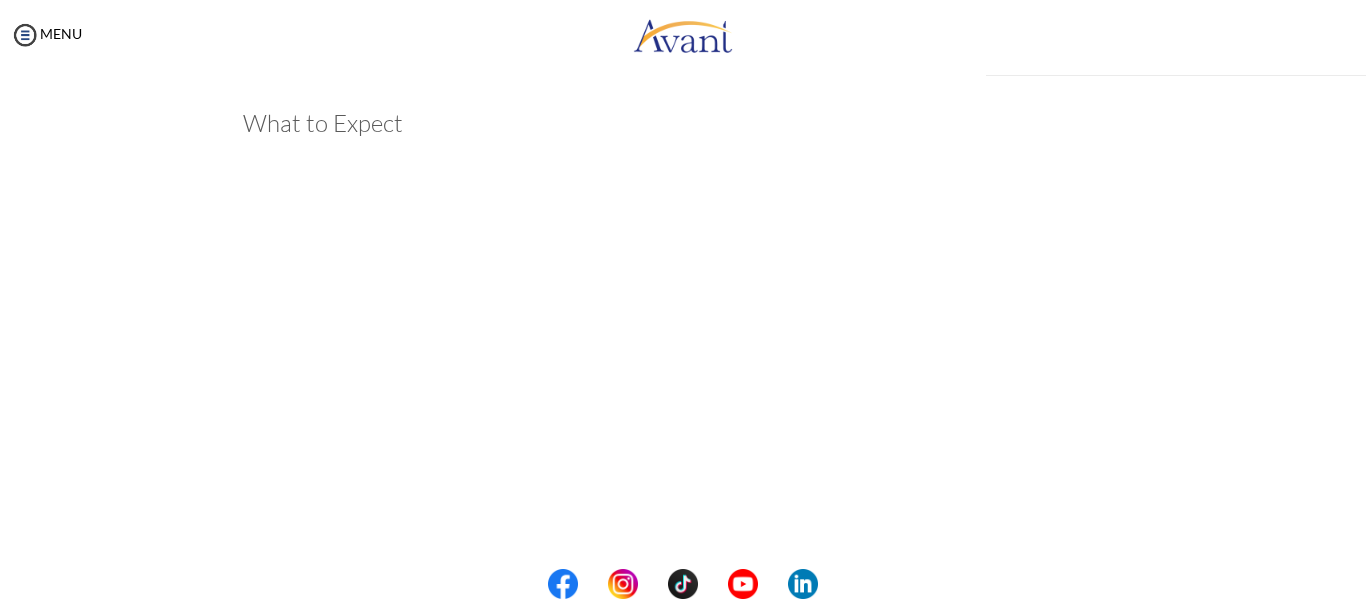 scroll, scrollTop: 598, scrollLeft: 0, axis: vertical 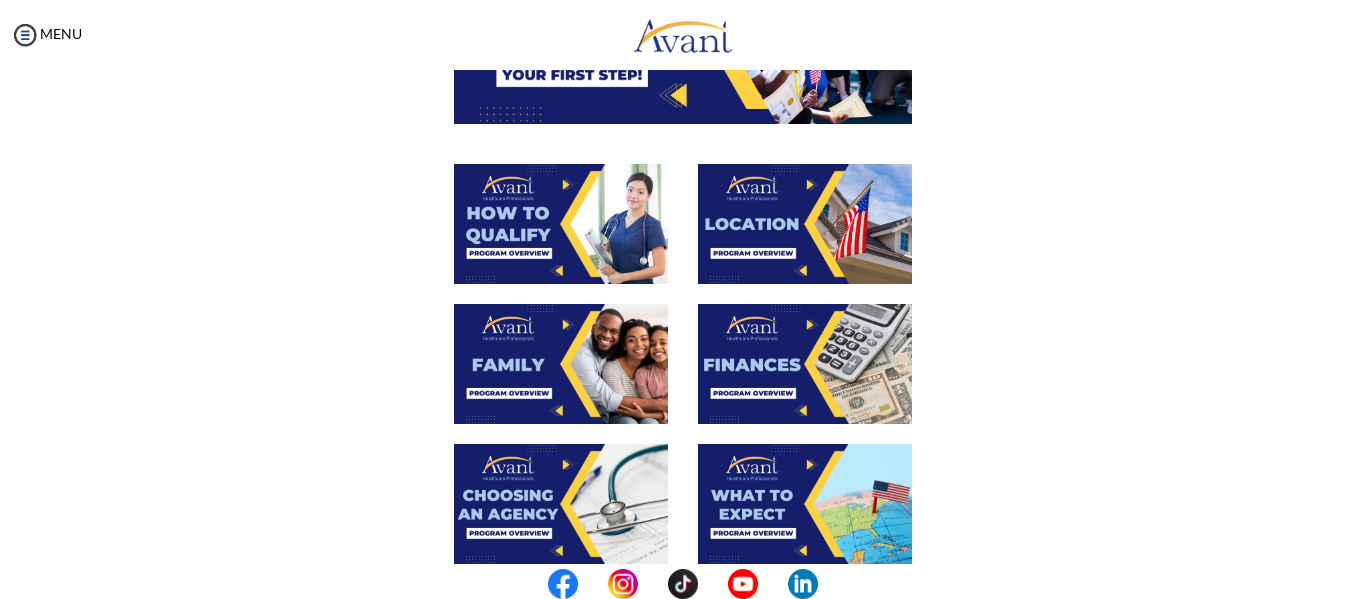 click at bounding box center [805, 224] 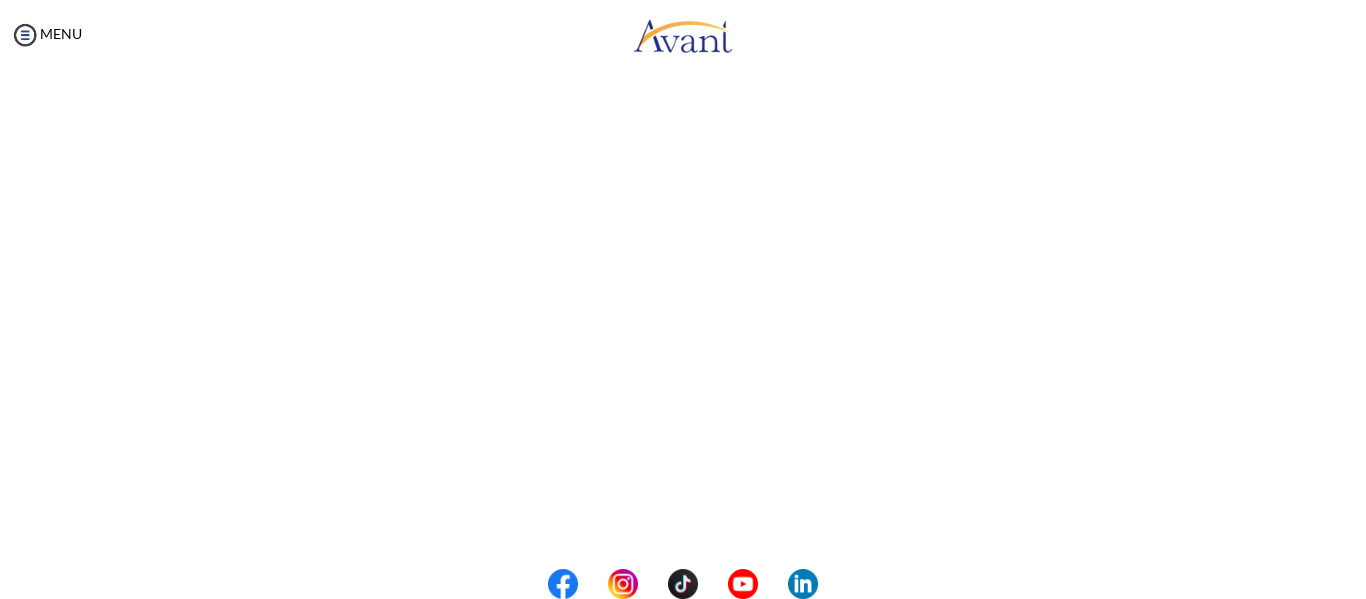 scroll, scrollTop: 385, scrollLeft: 0, axis: vertical 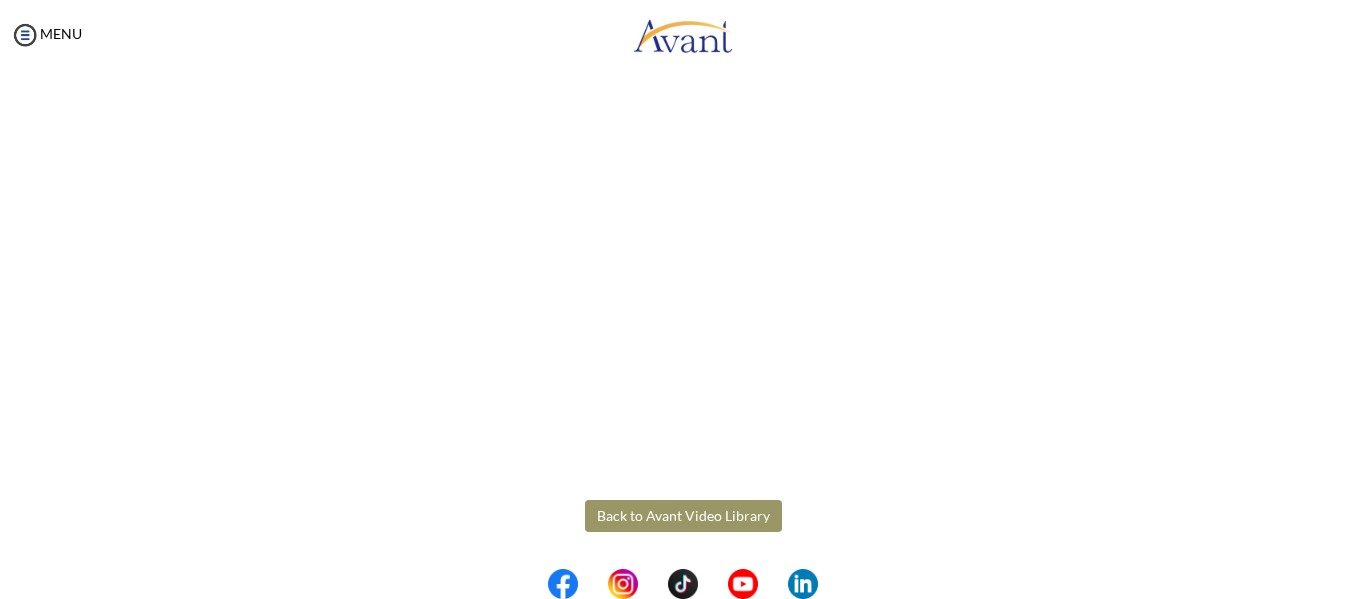 click on "Maintenance break. Please come back in 2 hours.
MENU
My Status
What is the next step?
We would like you to watch the introductory video Begin with Avant
We would like you to watch the program video Watch Program Video
We would like you to complete English exam Take Language Test
We would like you to complete clinical assessment Take Clinical Test
We would like you to complete qualification survey Take Qualification Survey
We would like you to watch expectations video Watch Expectations Video
You will be contacted by recruiter to schedule a call.
Your application is being reviewed. Please check your email regularly.
Process Overview
Check off each step as you go to track your progress!
1" at bounding box center (683, 299) 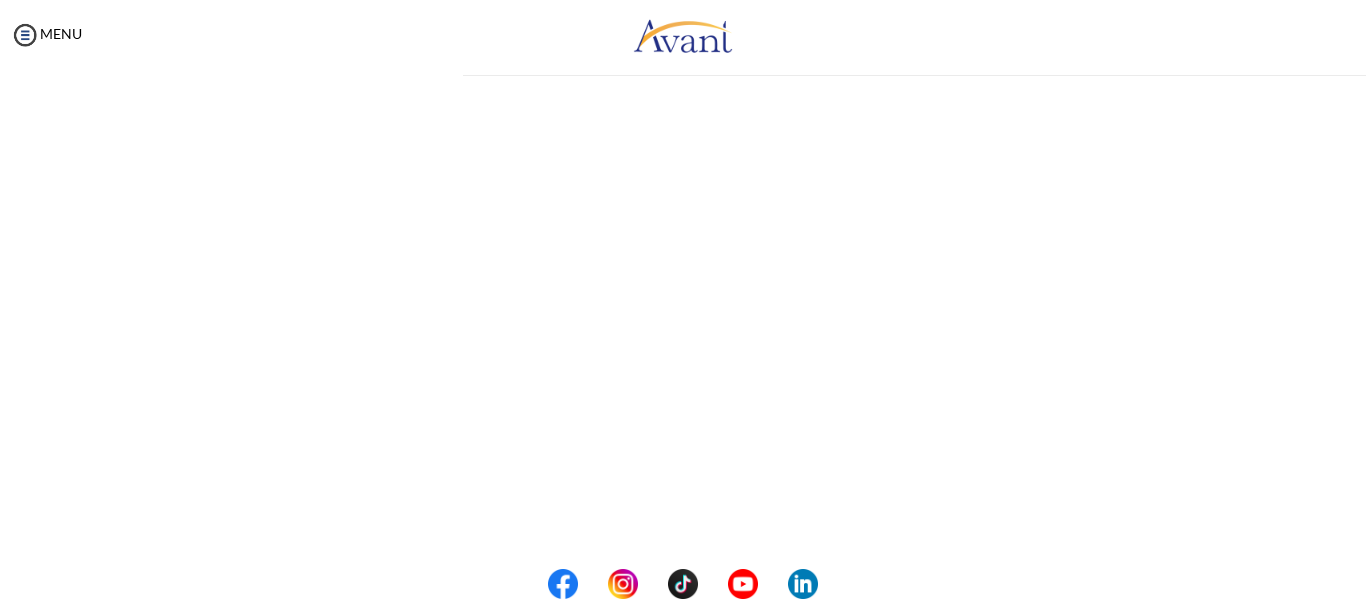 scroll, scrollTop: 385, scrollLeft: 0, axis: vertical 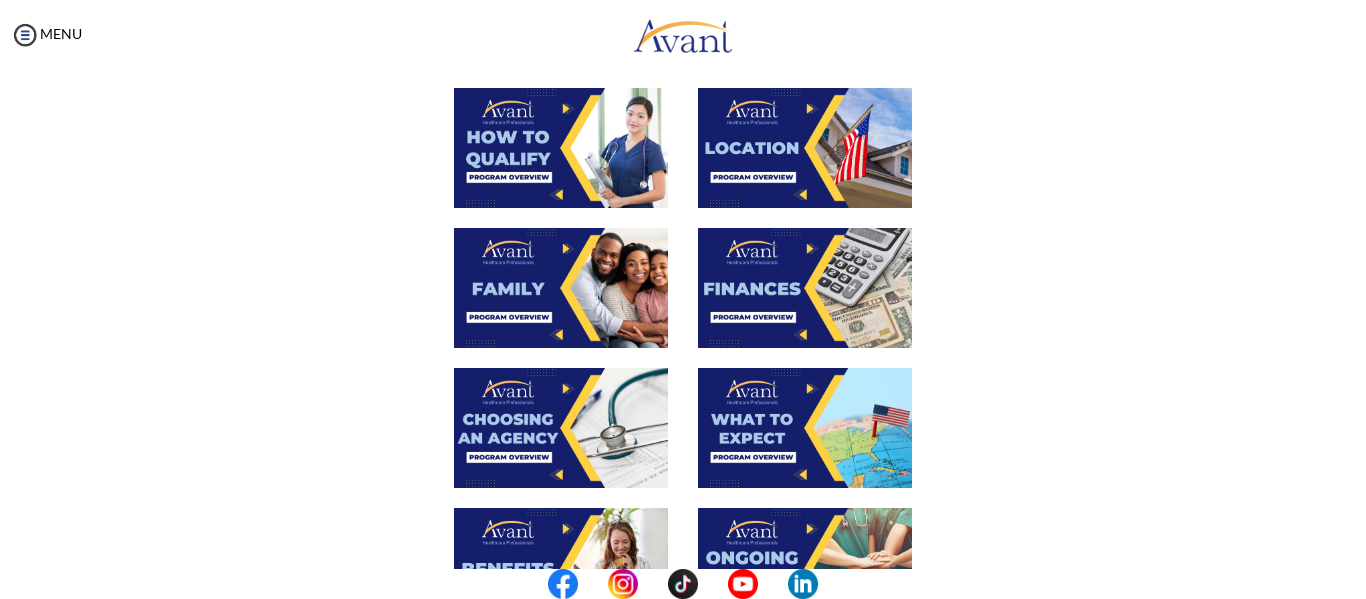 click at bounding box center (561, 428) 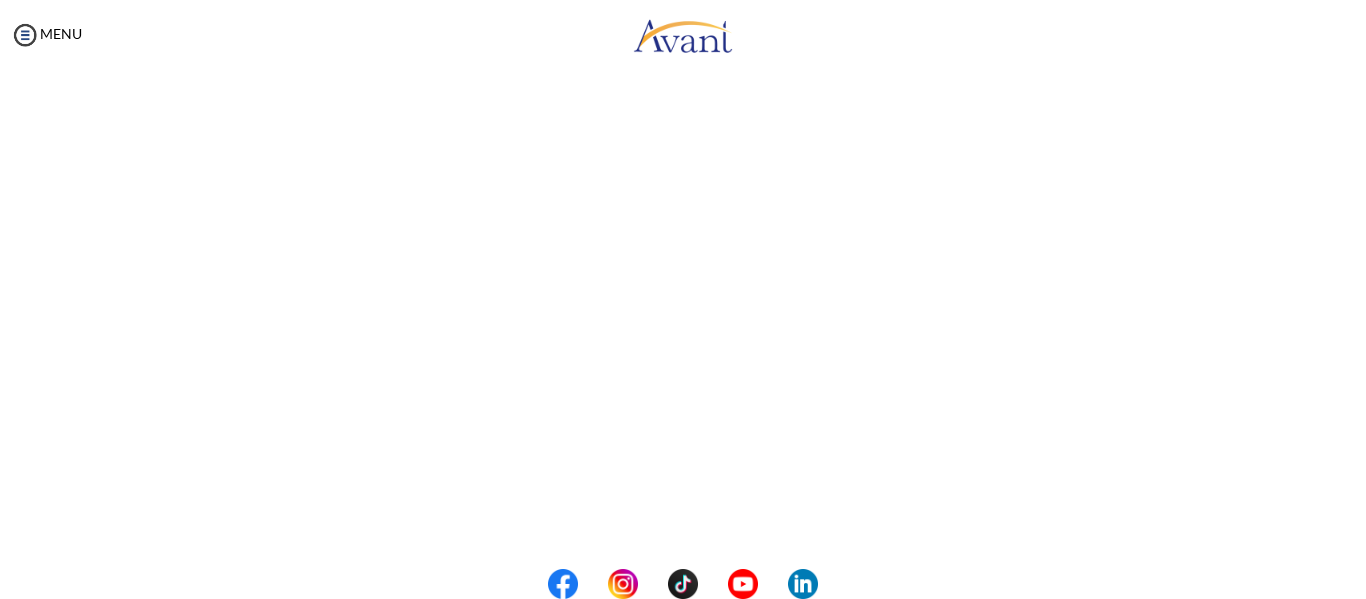 scroll, scrollTop: 598, scrollLeft: 0, axis: vertical 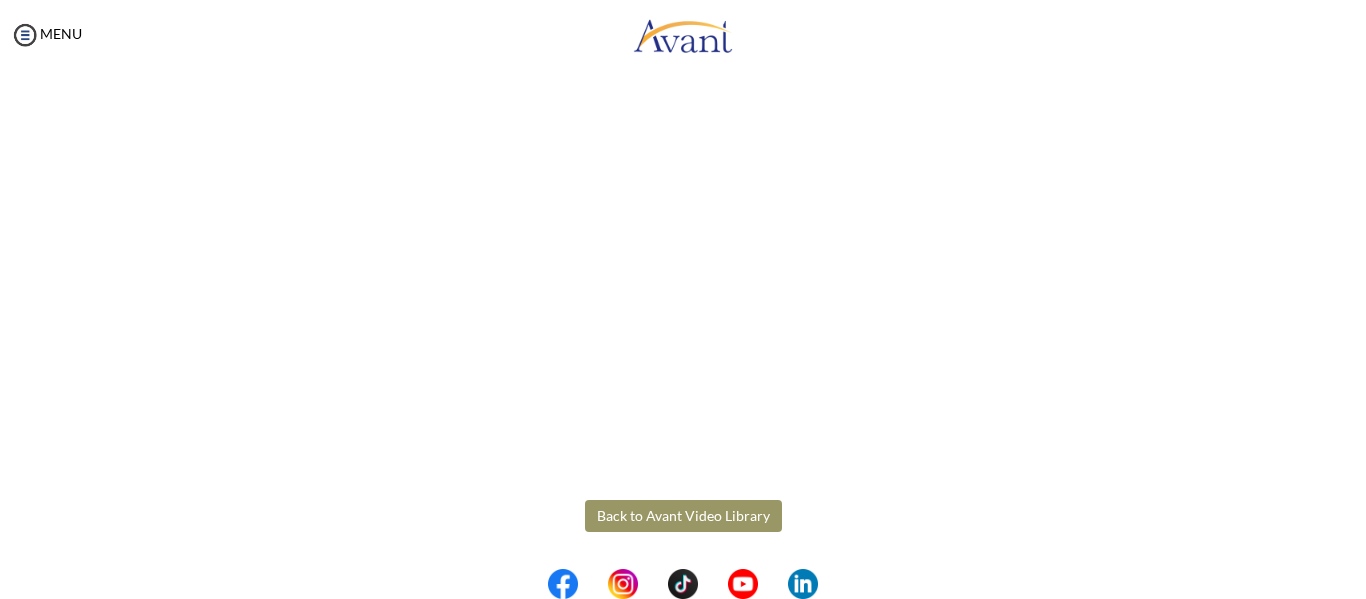 click on "Maintenance break. Please come back in 2 hours.
MENU
My Status
What is the next step?
We would like you to watch the introductory video Begin with Avant
We would like you to watch the program video Watch Program Video
We would like you to complete English exam Take Language Test
We would like you to complete clinical assessment Take Clinical Test
We would like you to complete qualification survey Take Qualification Survey
We would like you to watch expectations video Watch Expectations Video
You will be contacted by recruiter to schedule a call.
Your application is being reviewed. Please check your email regularly.
Process Overview
Check off each step as you go to track your progress!
1" at bounding box center (683, 299) 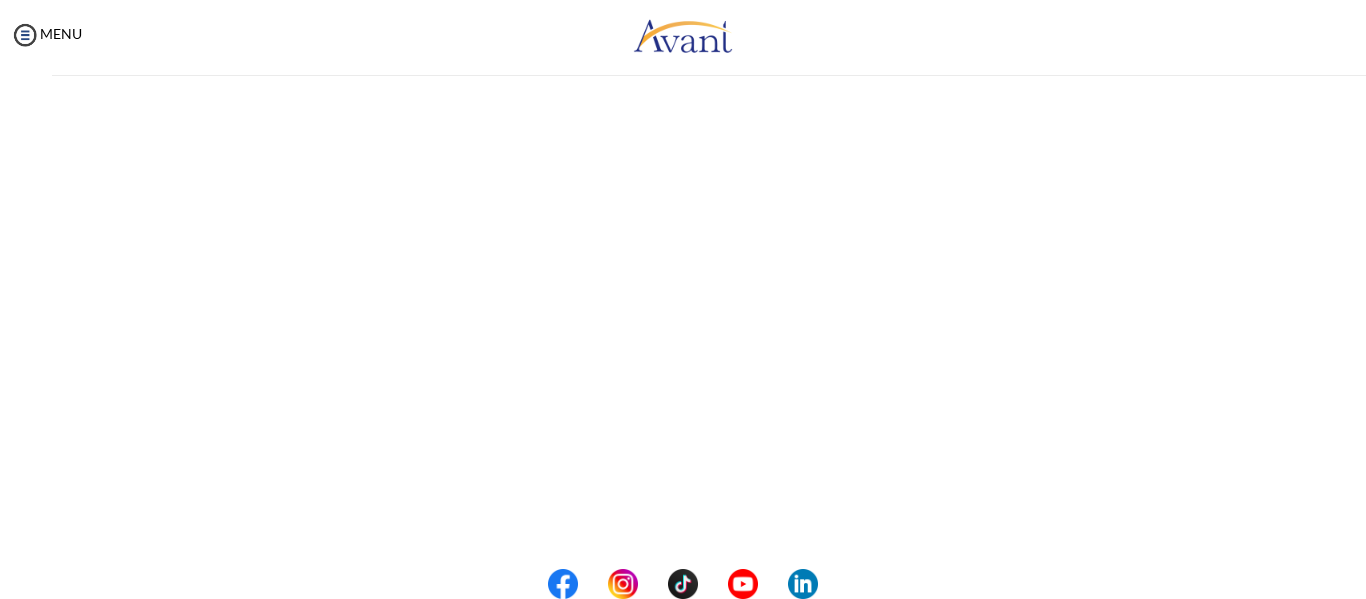 scroll, scrollTop: 0, scrollLeft: 0, axis: both 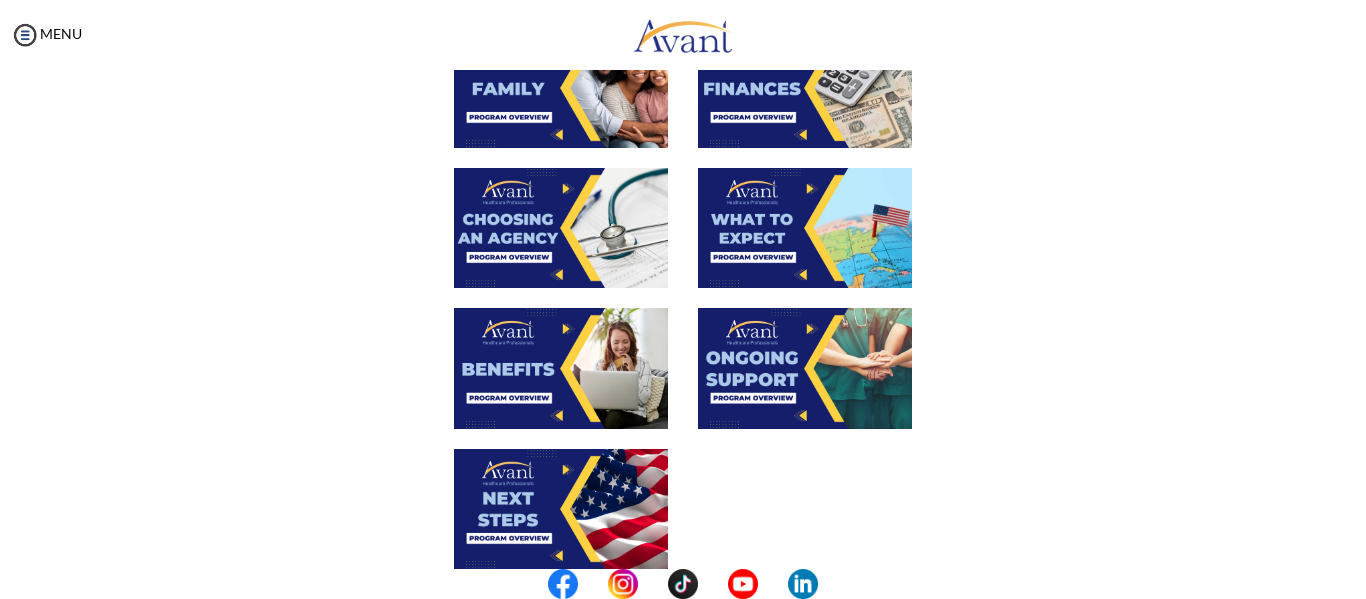 click at bounding box center (561, 509) 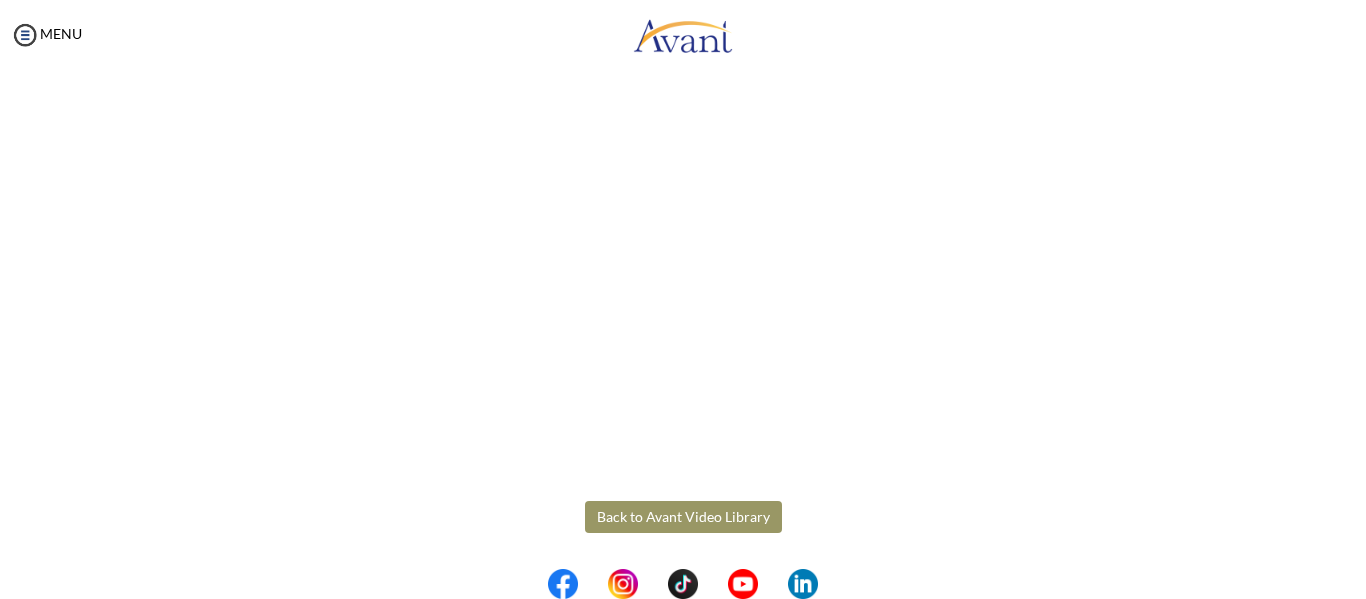 scroll, scrollTop: 598, scrollLeft: 0, axis: vertical 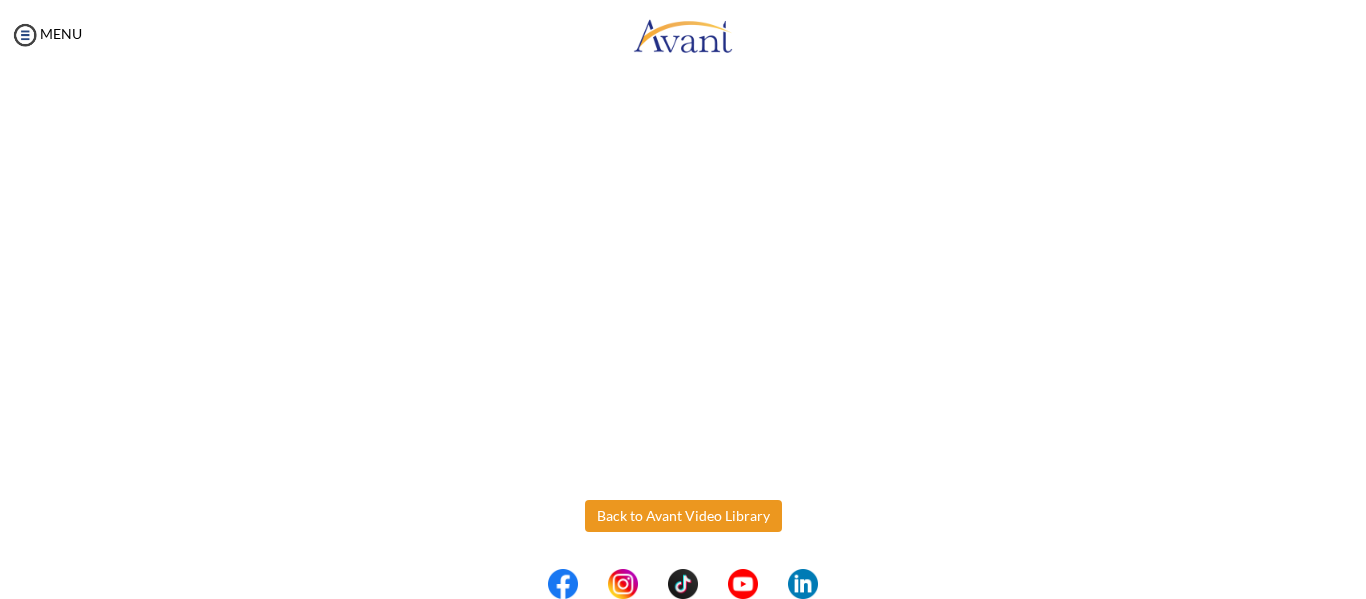 click on "Maintenance break. Please come back in 2 hours.
MENU
My Status
What is the next step?
We would like you to watch the introductory video Begin with Avant
We would like you to watch the program video Watch Program Video
We would like you to complete English exam Take Language Test
We would like you to complete clinical assessment Take Clinical Test
We would like you to complete qualification survey Take Qualification Survey
We would like you to watch expectations video Watch Expectations Video
You will be contacted by recruiter to schedule a call.
Your application is being reviewed. Please check your email regularly.
Process Overview
Check off each step as you go to track your progress!
1" at bounding box center (683, 299) 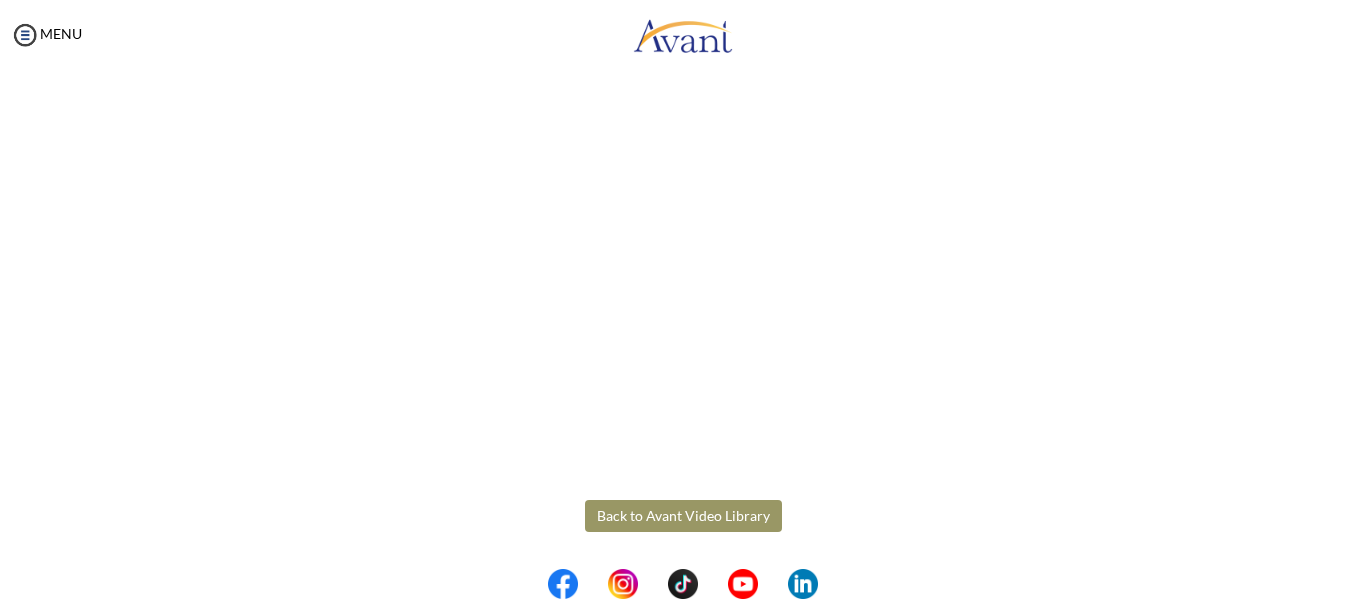 click on "Back to Avant Video Library" at bounding box center [683, 516] 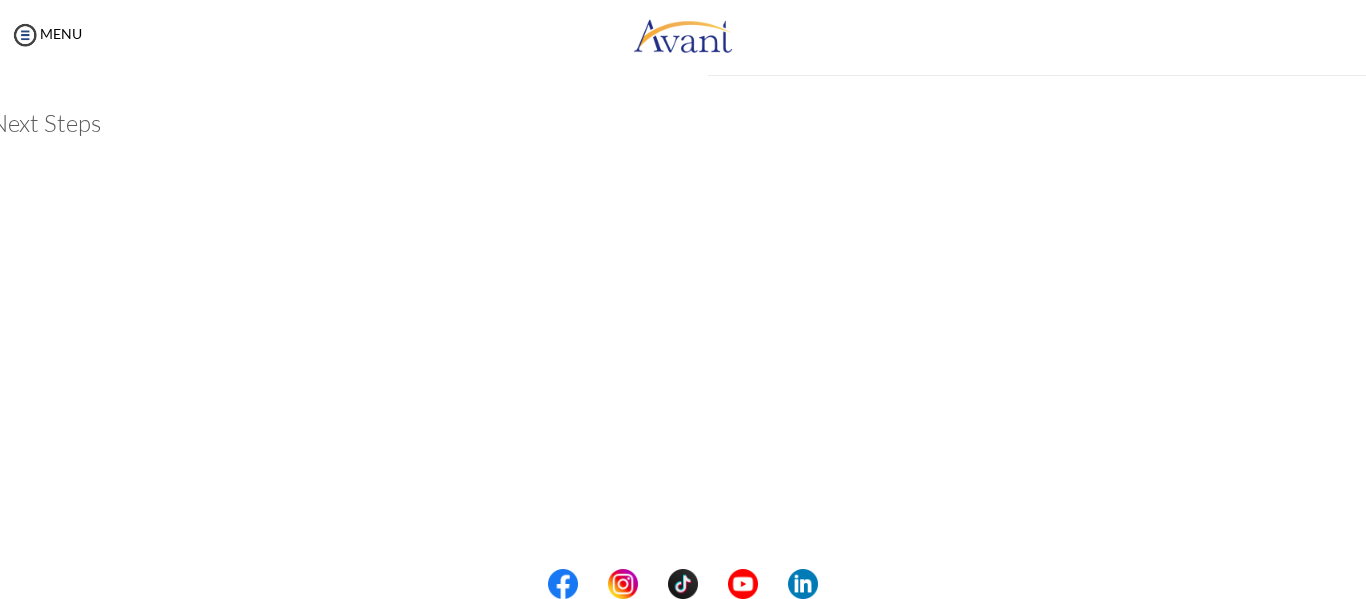 scroll, scrollTop: 598, scrollLeft: 0, axis: vertical 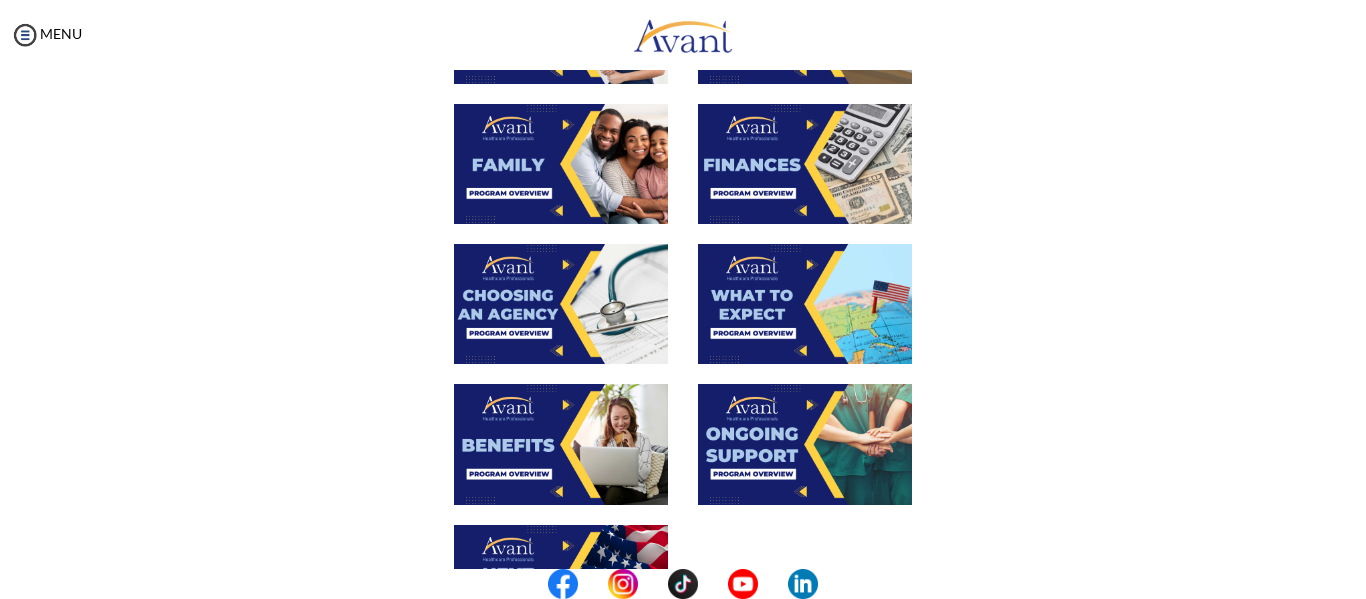 click at bounding box center (561, 444) 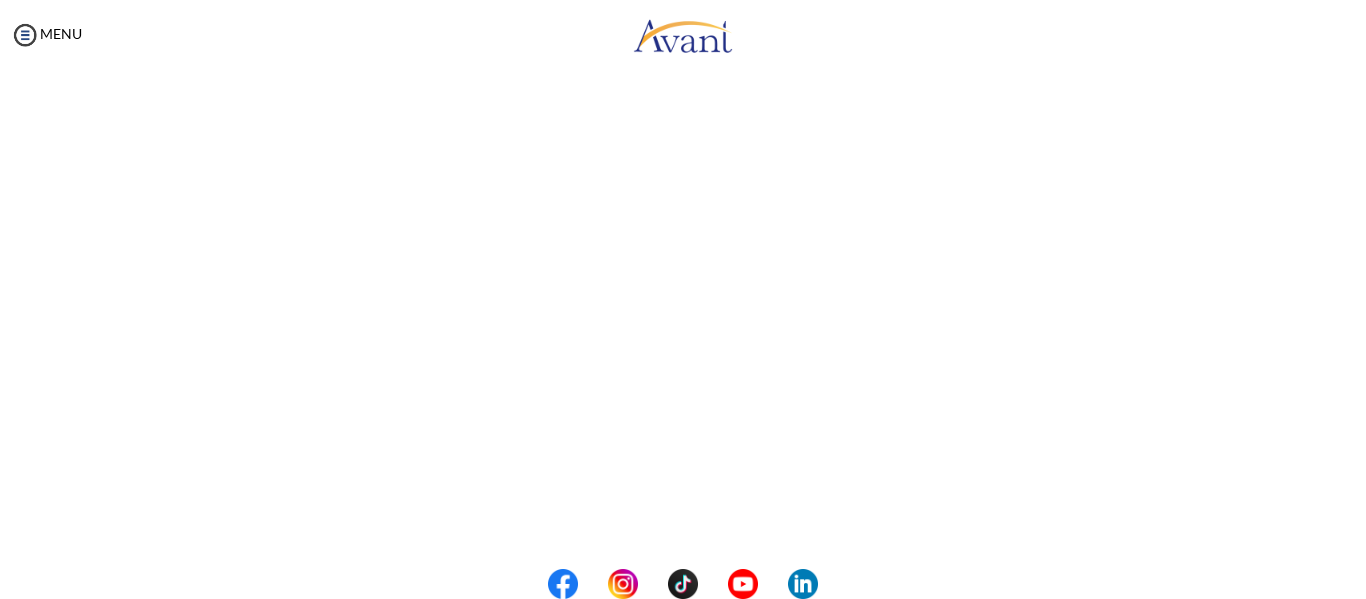 scroll, scrollTop: 598, scrollLeft: 0, axis: vertical 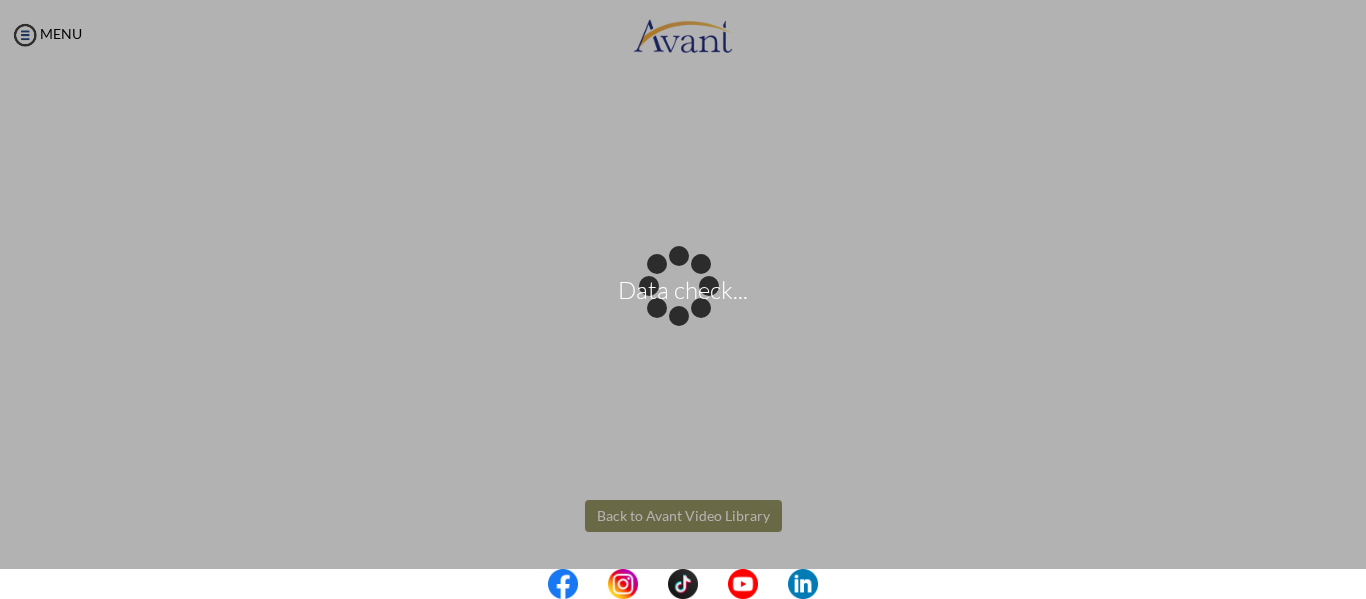 click on "Data check...
Maintenance break. Please come back in 2 hours.
MENU
My Status
What is the next step?
We would like you to watch the introductory video Begin with Avant
We would like you to watch the program video Watch Program Video
We would like you to complete English exam Take Language Test
We would like you to complete clinical assessment Take Clinical Test
We would like you to complete qualification survey Take Qualification Survey
We would like you to watch expectations video Watch Expectations Video
You will be contacted by recruiter to schedule a call.
Your application is being reviewed. Please check your email regularly.
Process Overview
Check off each step as you go to track your progress!" at bounding box center (683, 299) 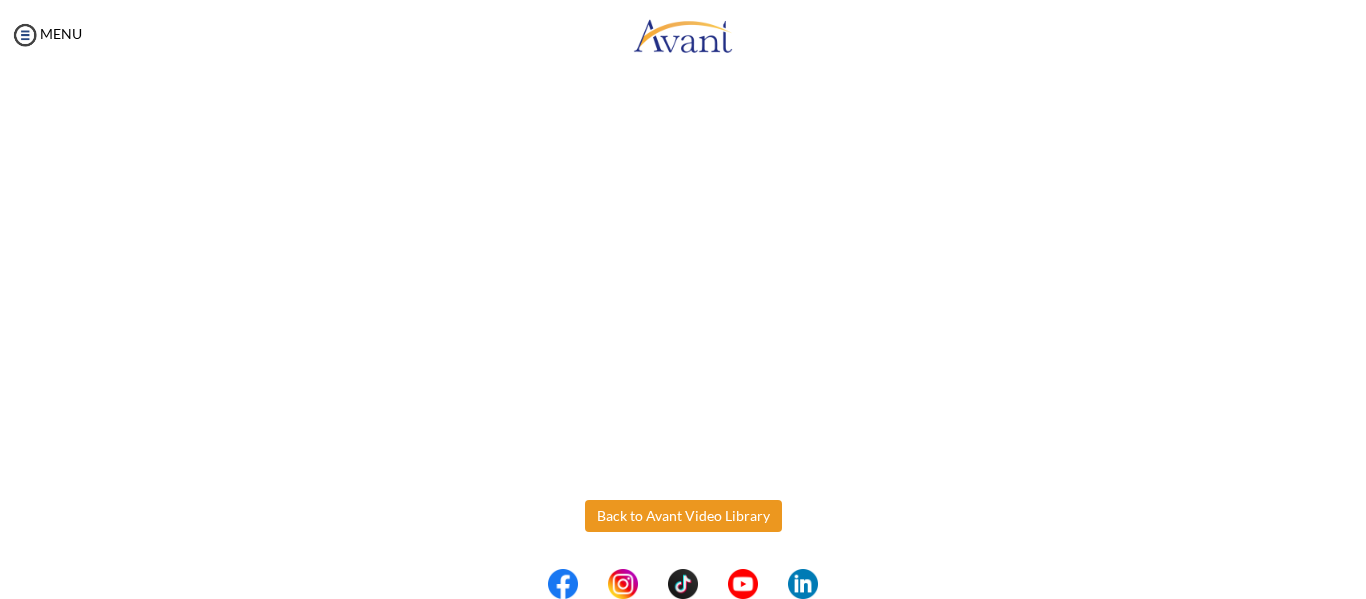click on "Back to Avant Video Library" at bounding box center [683, 516] 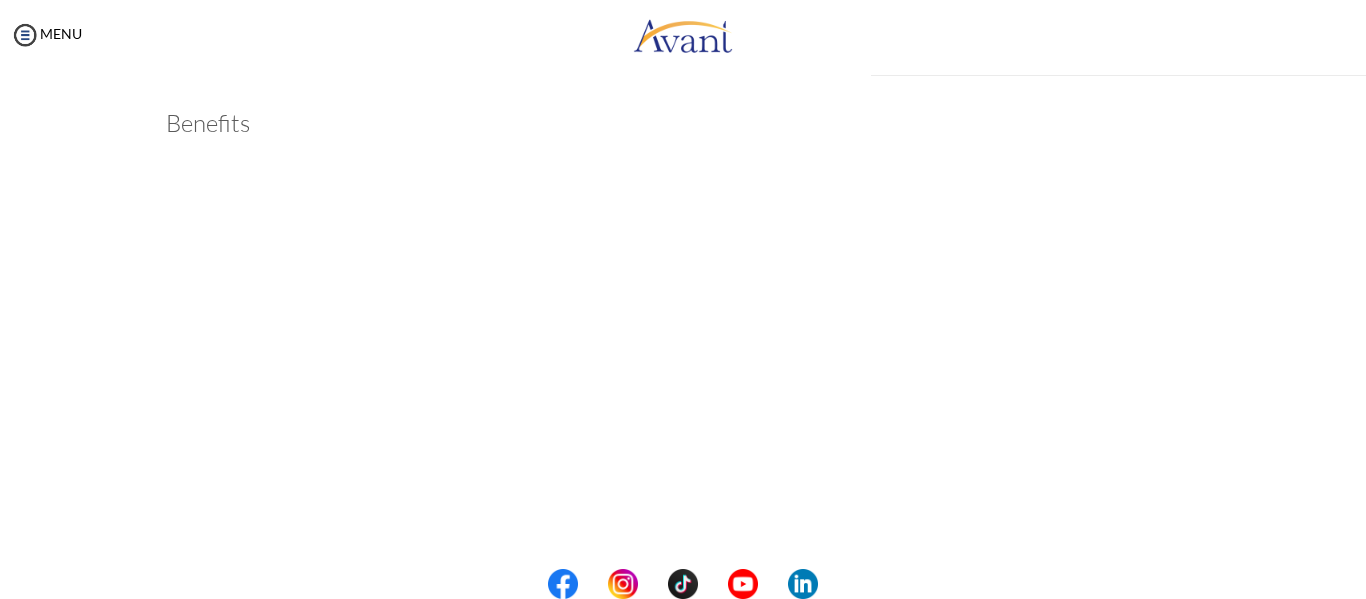scroll, scrollTop: 598, scrollLeft: 0, axis: vertical 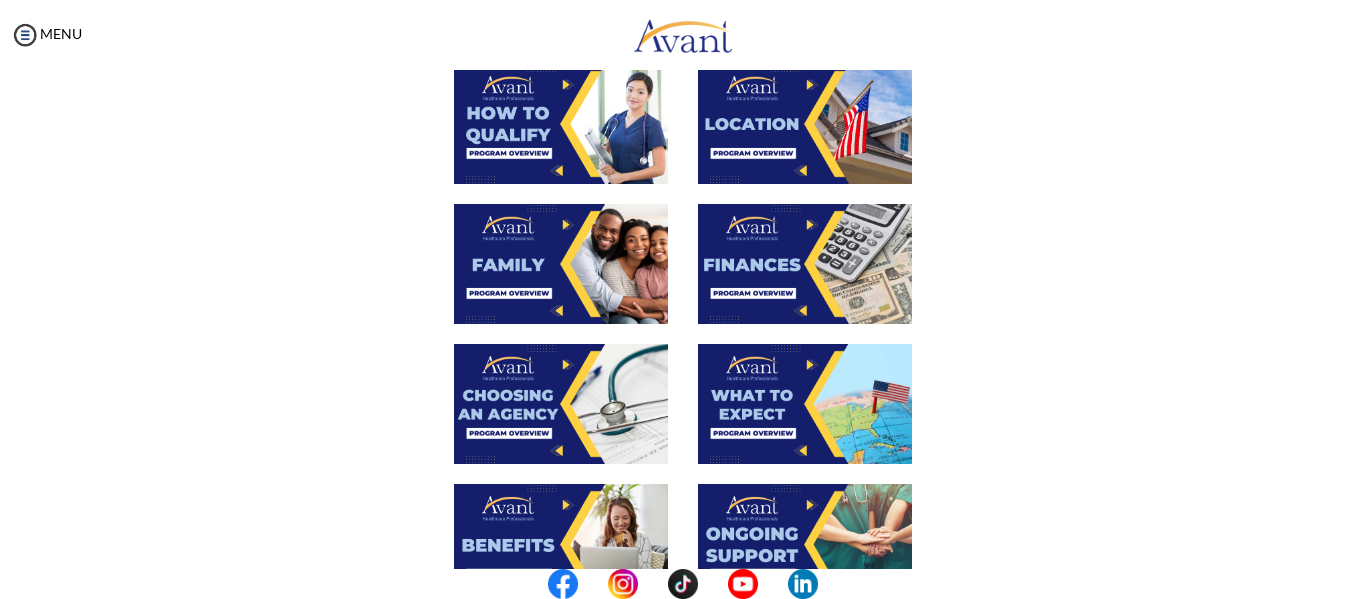 drag, startPoint x: 710, startPoint y: 383, endPoint x: 1251, endPoint y: 135, distance: 595.13446 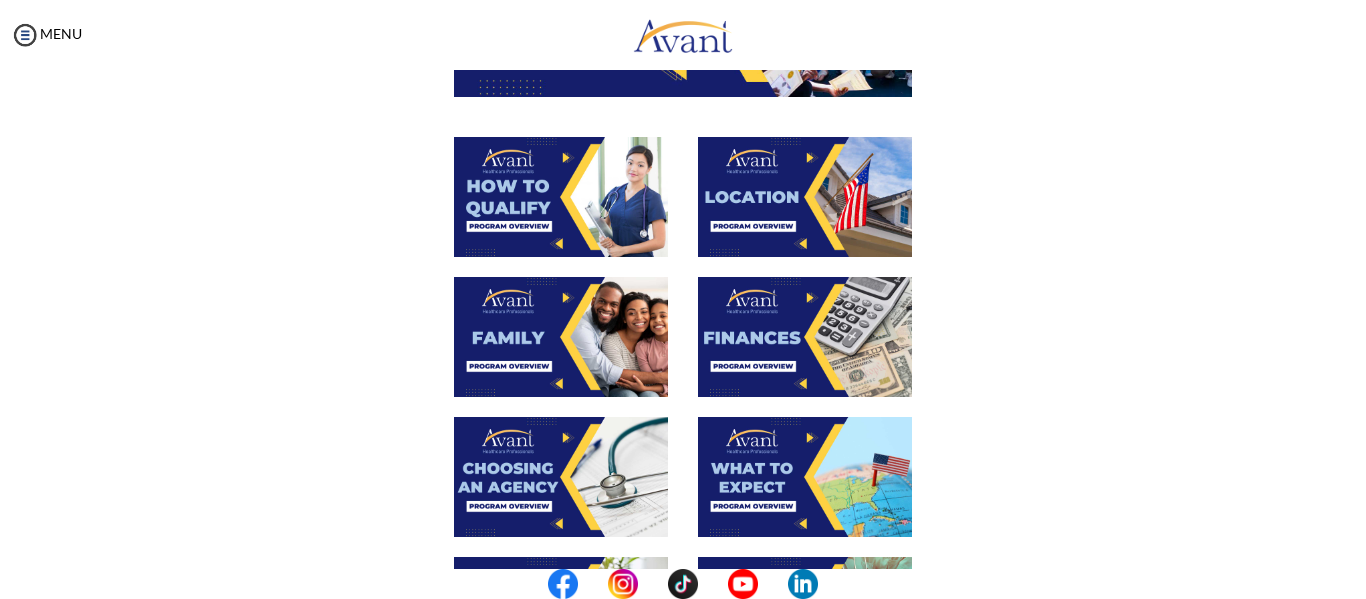 scroll, scrollTop: 300, scrollLeft: 0, axis: vertical 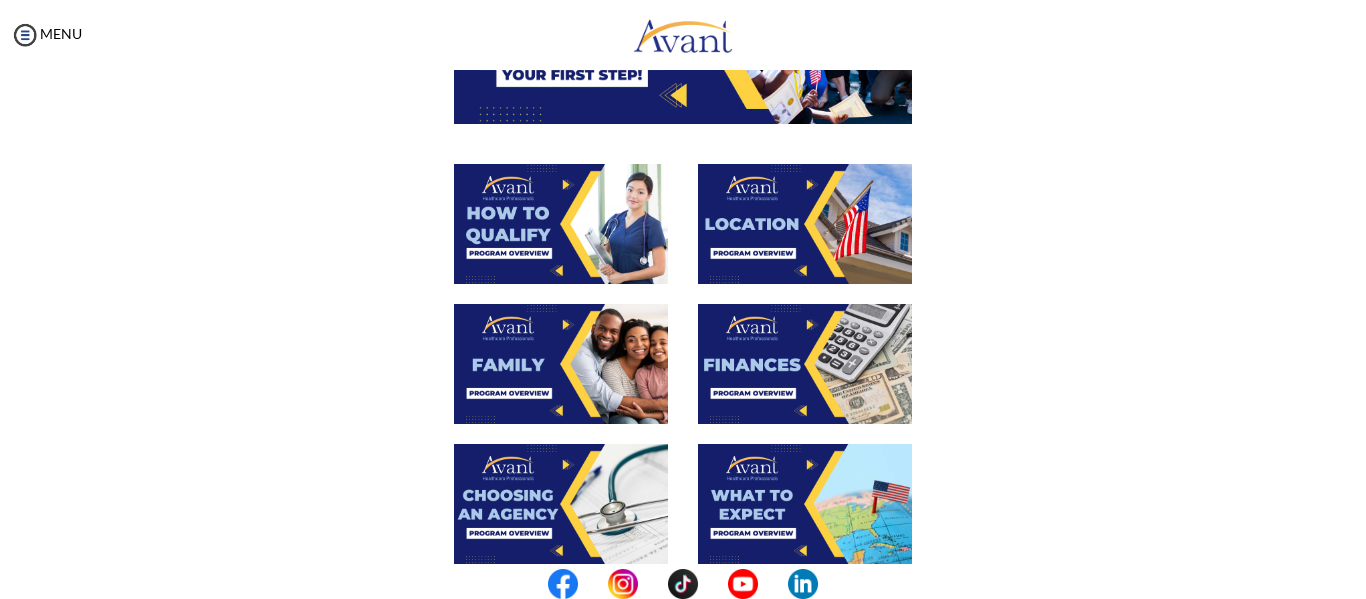 click at bounding box center [805, 364] 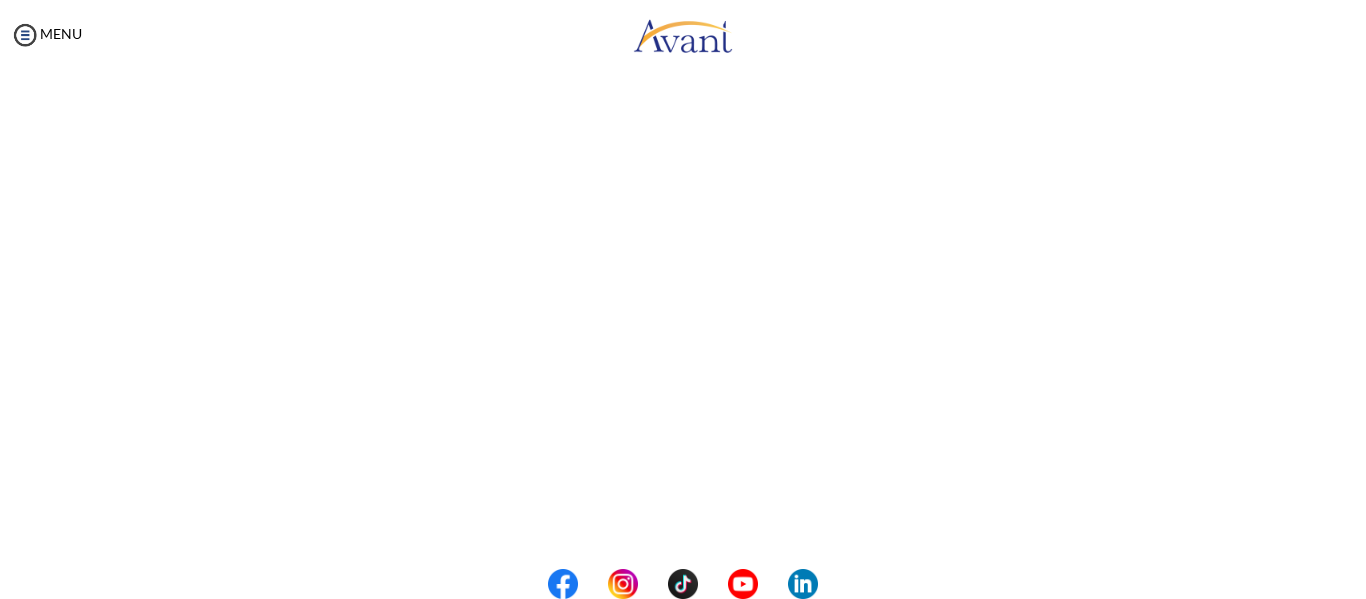 scroll, scrollTop: 385, scrollLeft: 0, axis: vertical 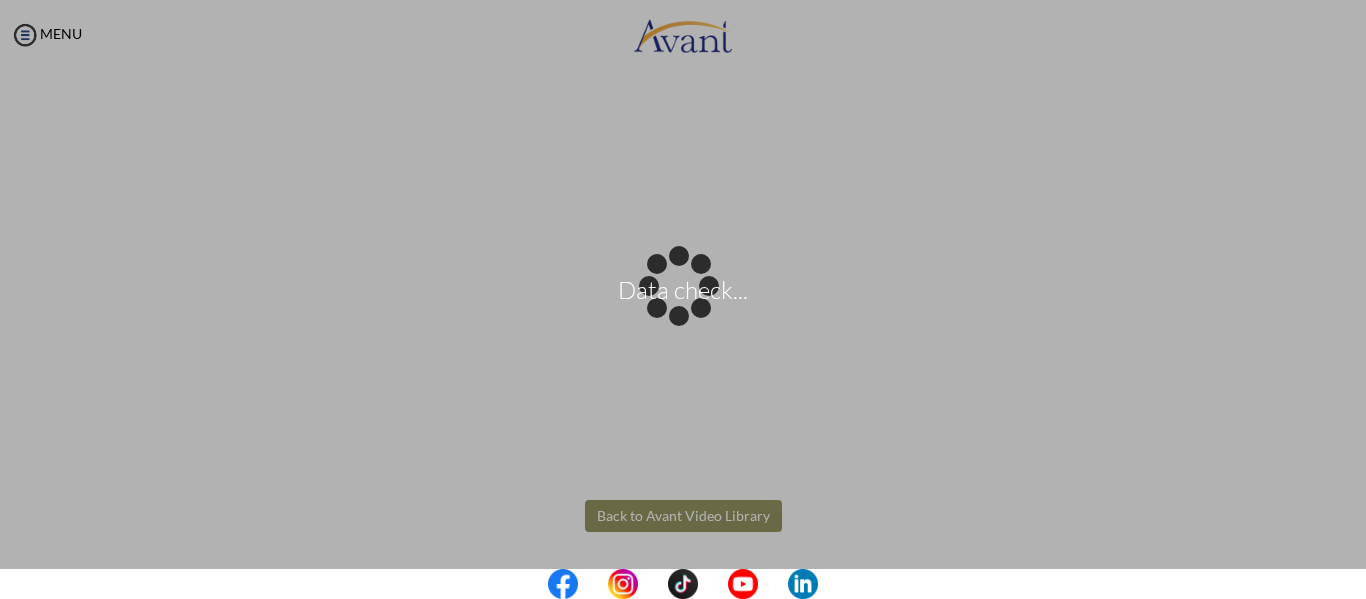 click on "Data check...
Maintenance break. Please come back in 2 hours.
MENU
My Status
What is the next step?
We would like you to watch the introductory video Begin with Avant
We would like you to watch the program video Watch Program Video
We would like you to complete English exam Take Language Test
We would like you to complete clinical assessment Take Clinical Test
We would like you to complete qualification survey Take Qualification Survey
We would like you to watch expectations video Watch Expectations Video
You will be contacted by recruiter to schedule a call.
Your application is being reviewed. Please check your email regularly.
Process Overview
Check off each step as you go to track your progress!" at bounding box center (683, 299) 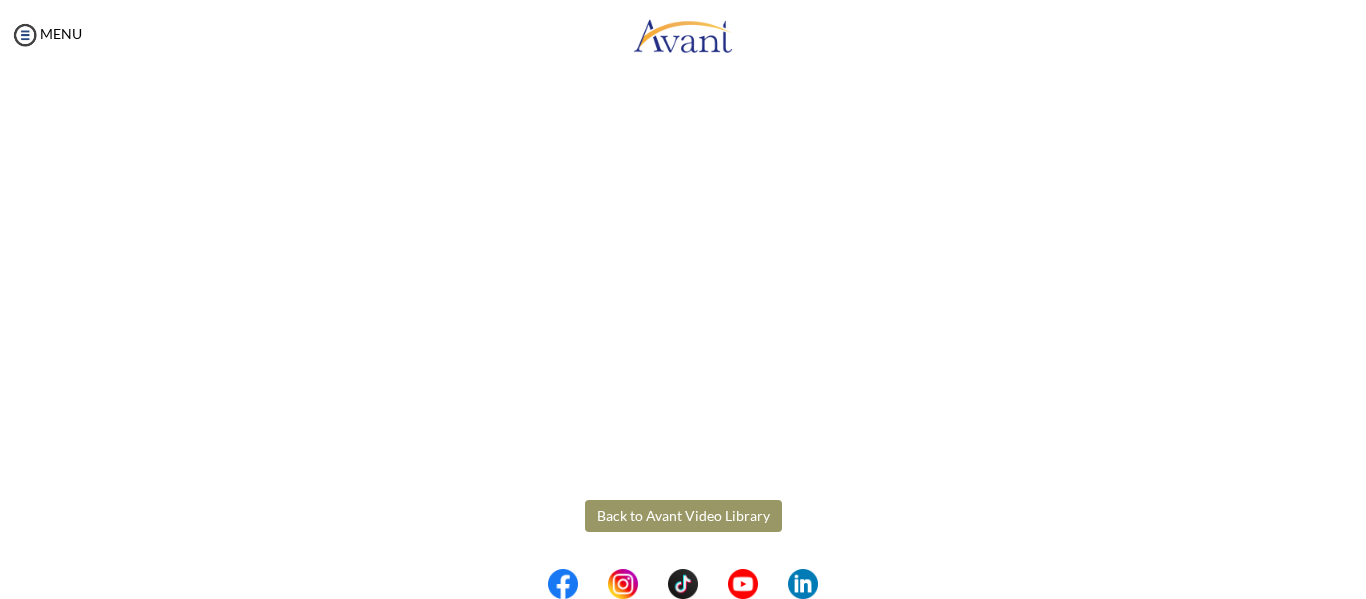 click on "Back to Avant Video Library" at bounding box center [683, 516] 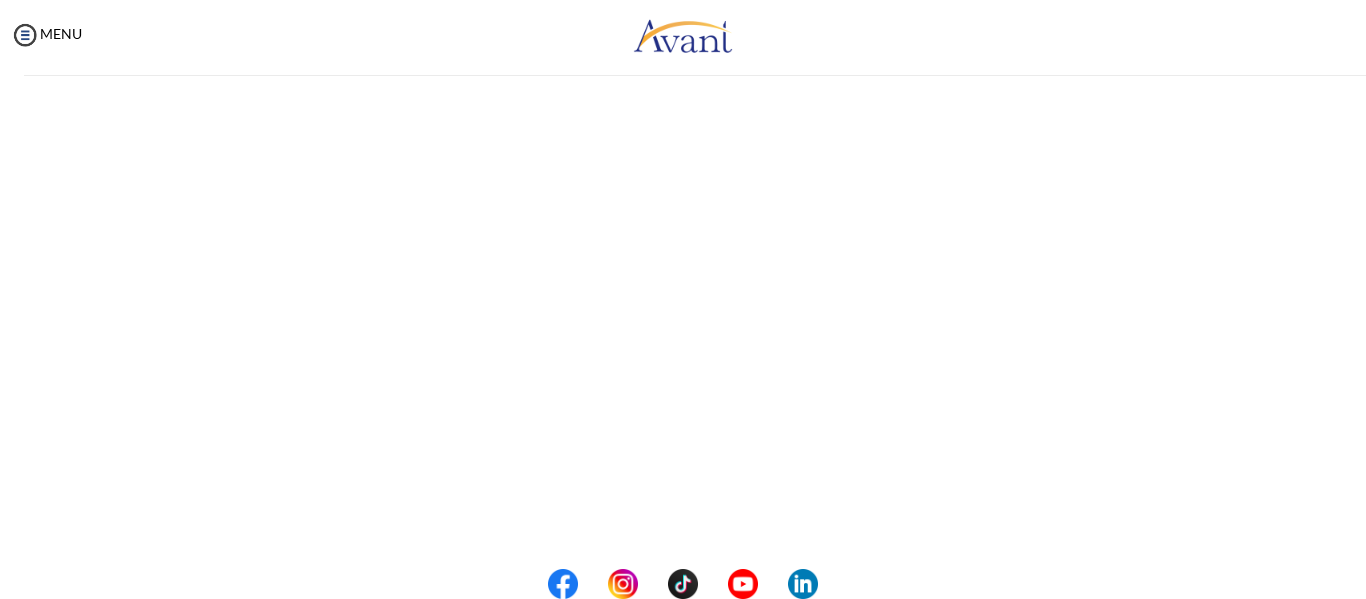 scroll, scrollTop: 0, scrollLeft: 0, axis: both 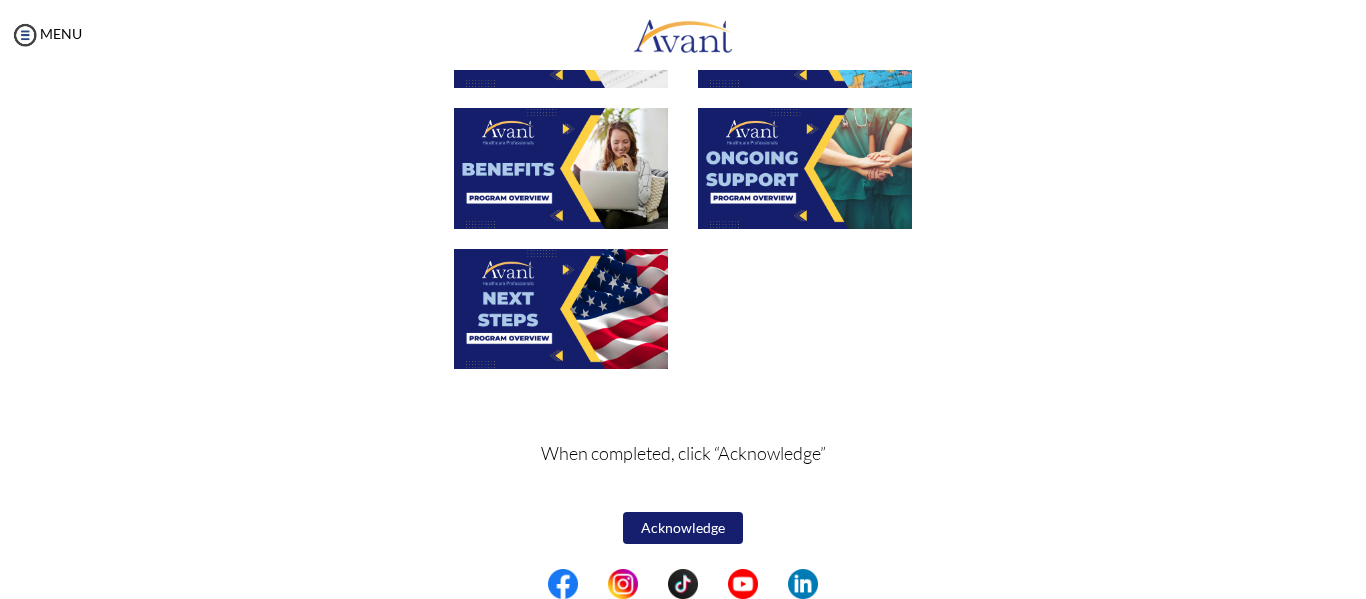 click on "Acknowledge" at bounding box center (683, 528) 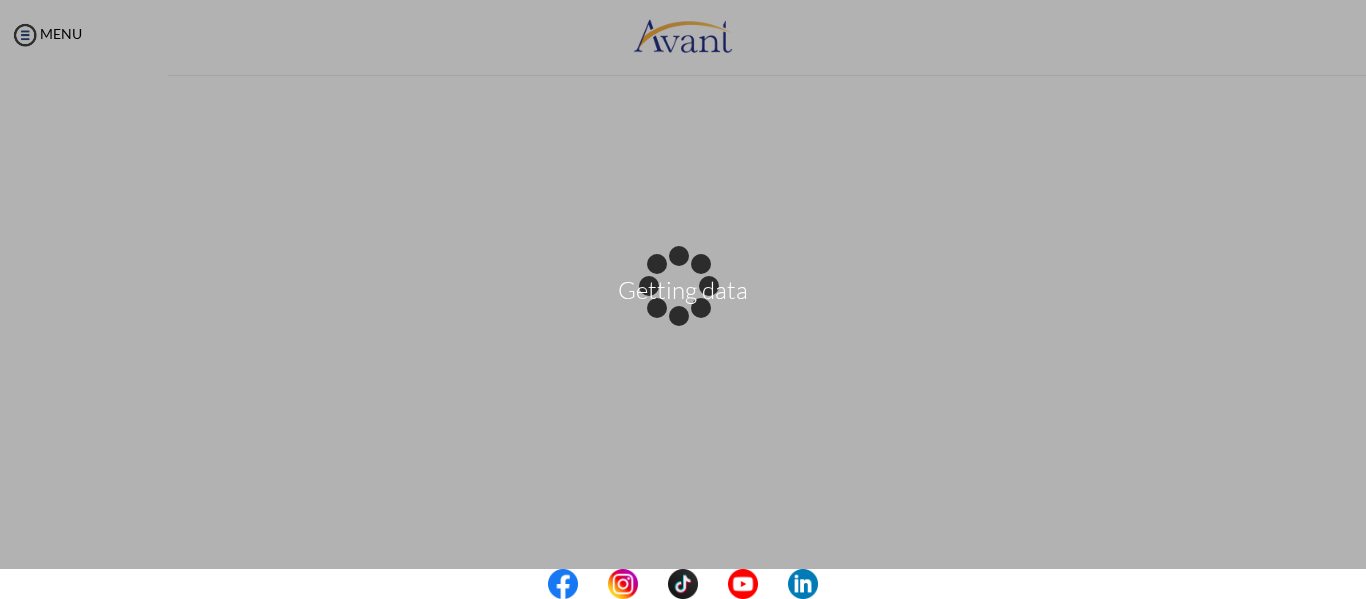 scroll, scrollTop: 0, scrollLeft: 0, axis: both 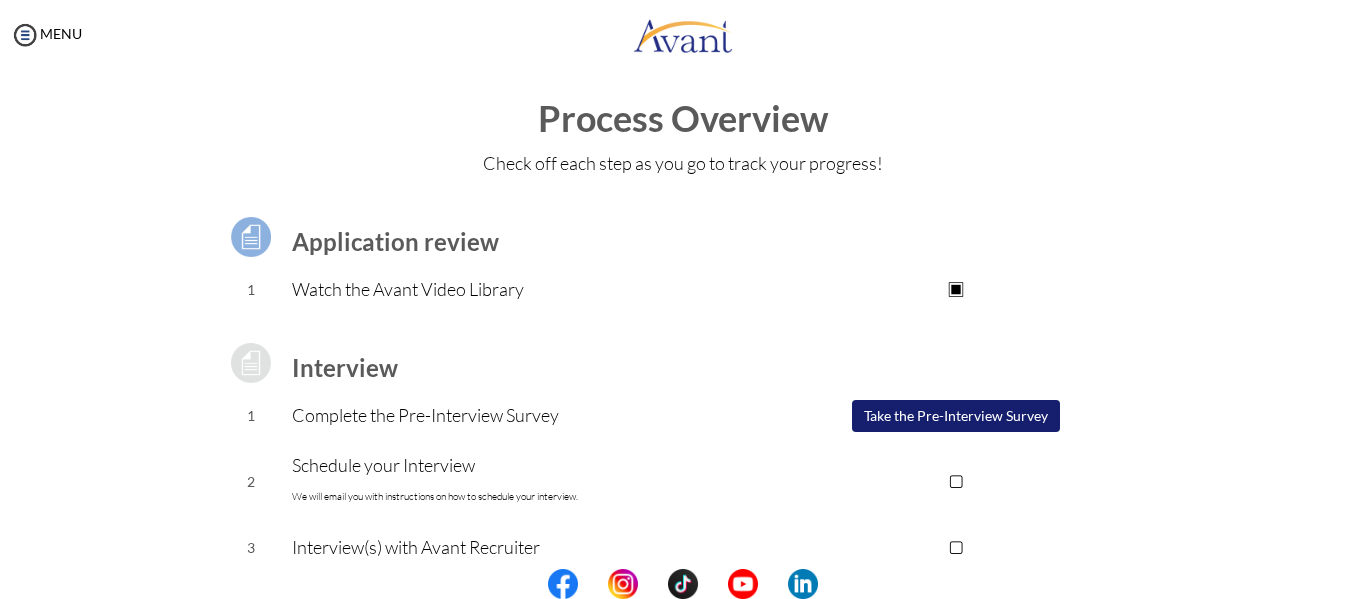 click on "Take the Pre-Interview Survey" at bounding box center (956, 416) 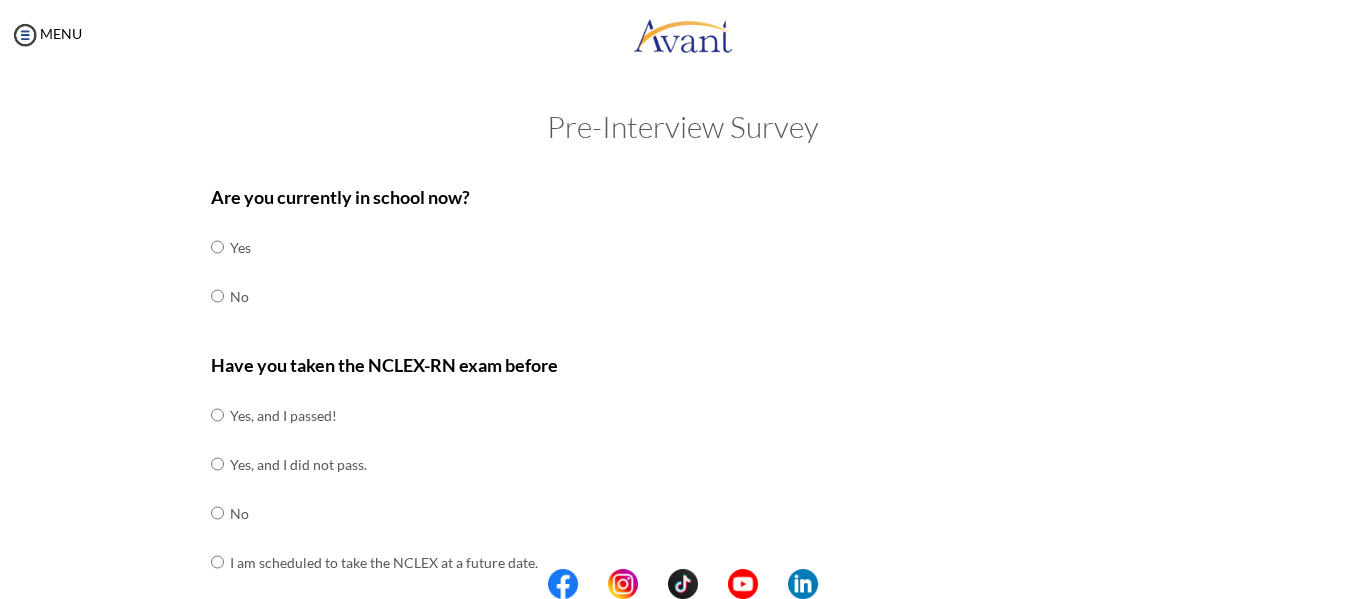 click on "Are you currently in school now?
Yes
No
Have you taken the NCLEX-RN exam before
Yes, and I passed!
Yes, and I did not pass.
No
I am scheduled to take the NCLEX at a future date.
Please share how many times you took the NCLEX and the dates you took each attempt.
When are you scheduled to take the NCLEX?
Have you taken an English proficiency exam? For example: IELTS, TOEFL, PTE, OET, etc.
Yes
No" at bounding box center (683, 701) 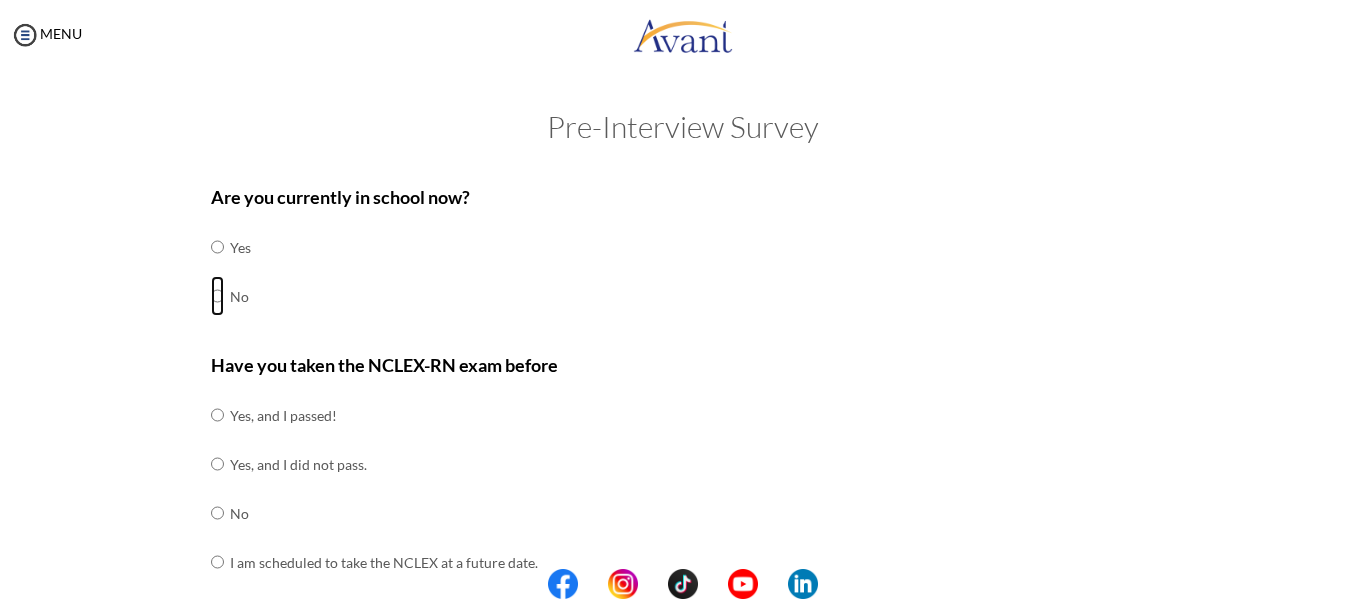 click at bounding box center [217, 247] 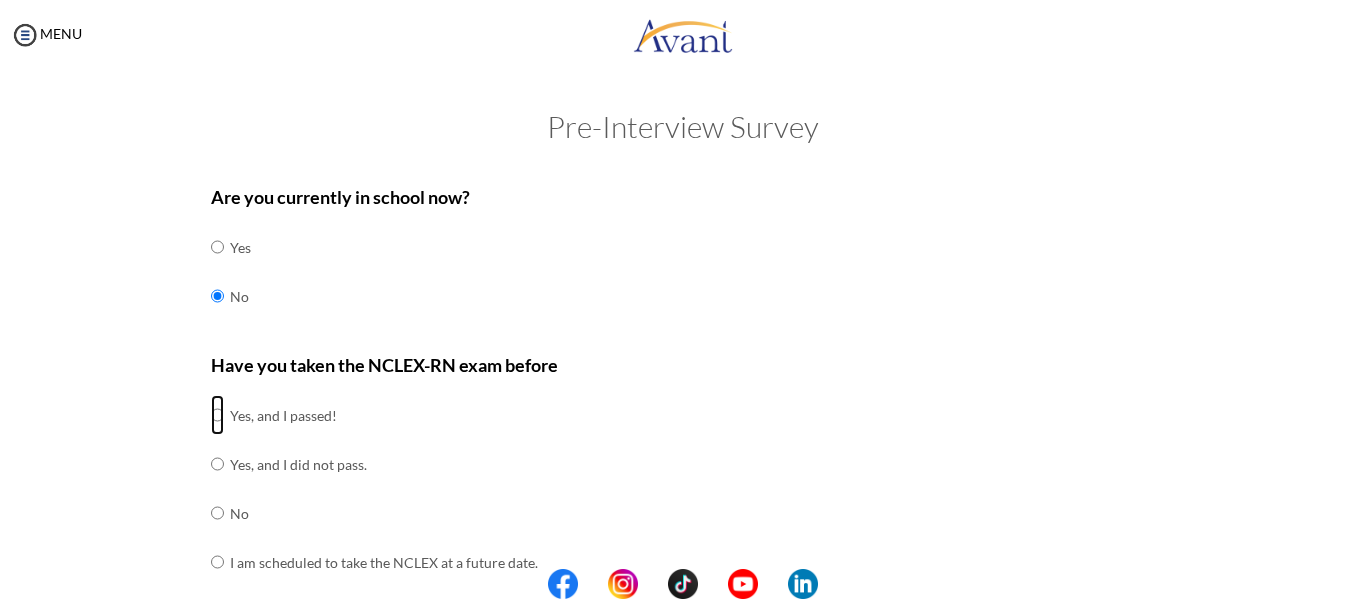 click at bounding box center (217, 415) 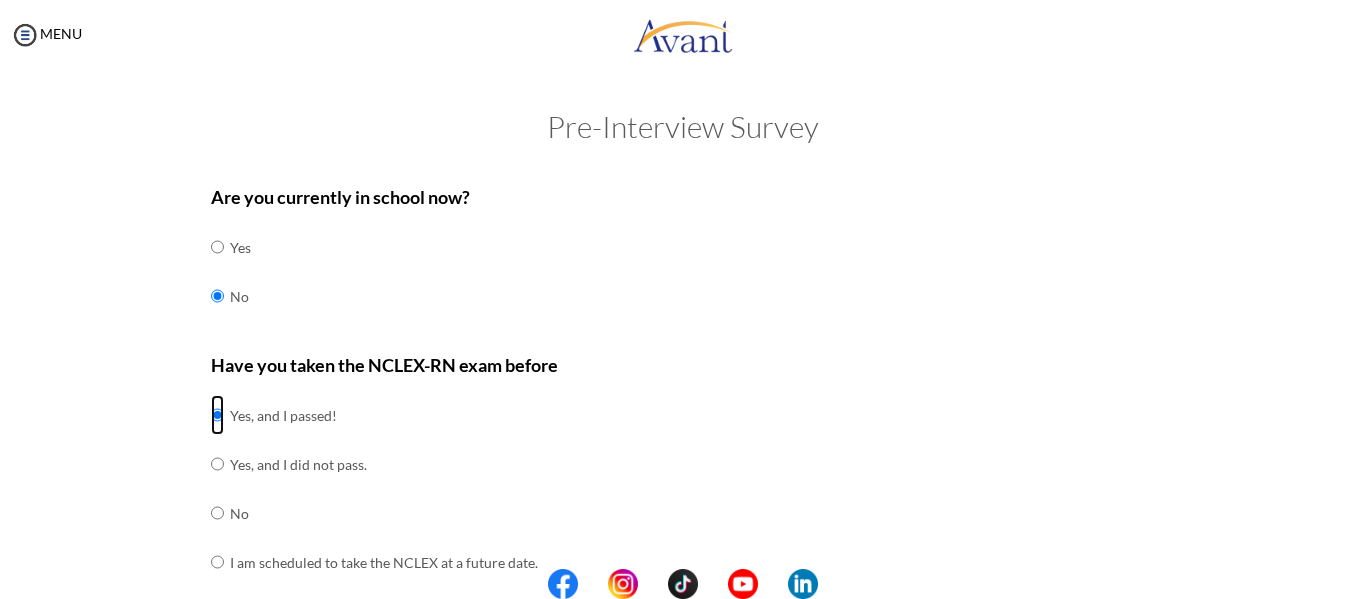 scroll, scrollTop: 400, scrollLeft: 0, axis: vertical 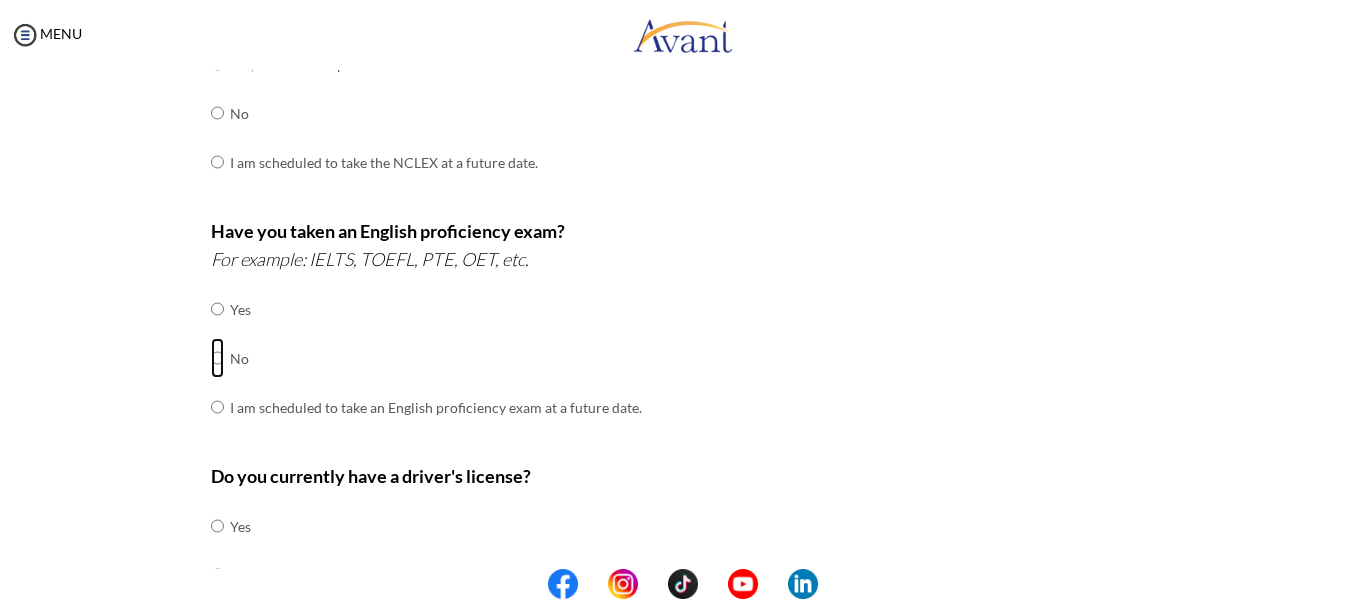 click at bounding box center (217, 309) 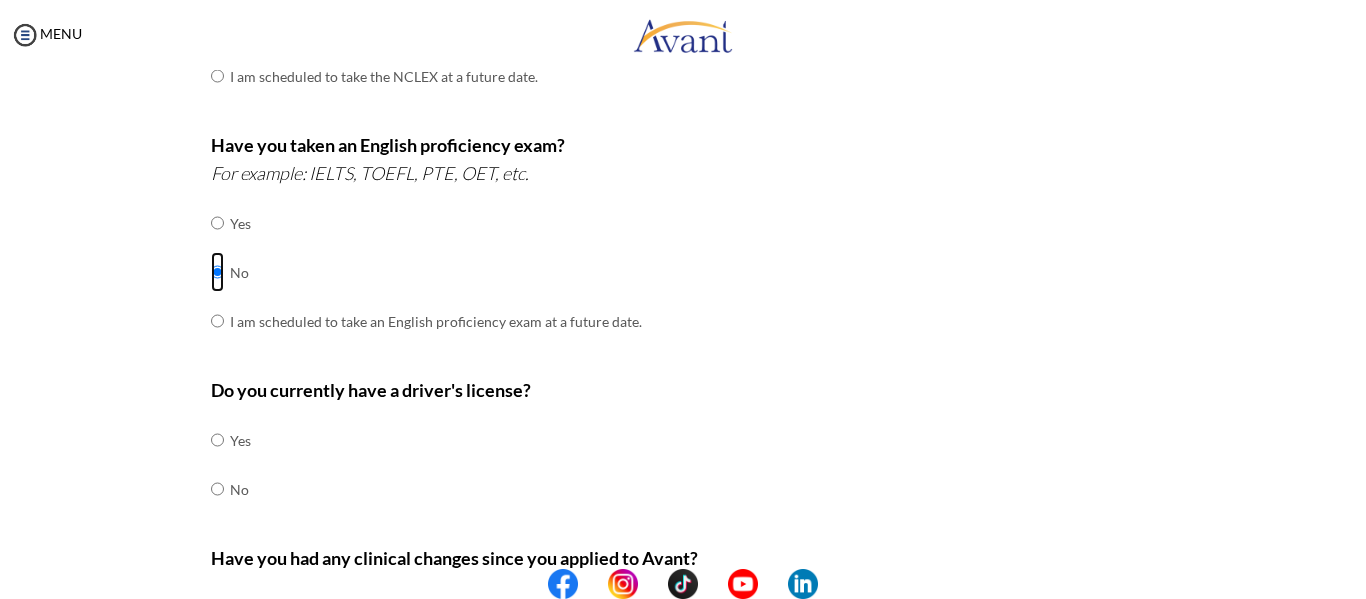 scroll, scrollTop: 600, scrollLeft: 0, axis: vertical 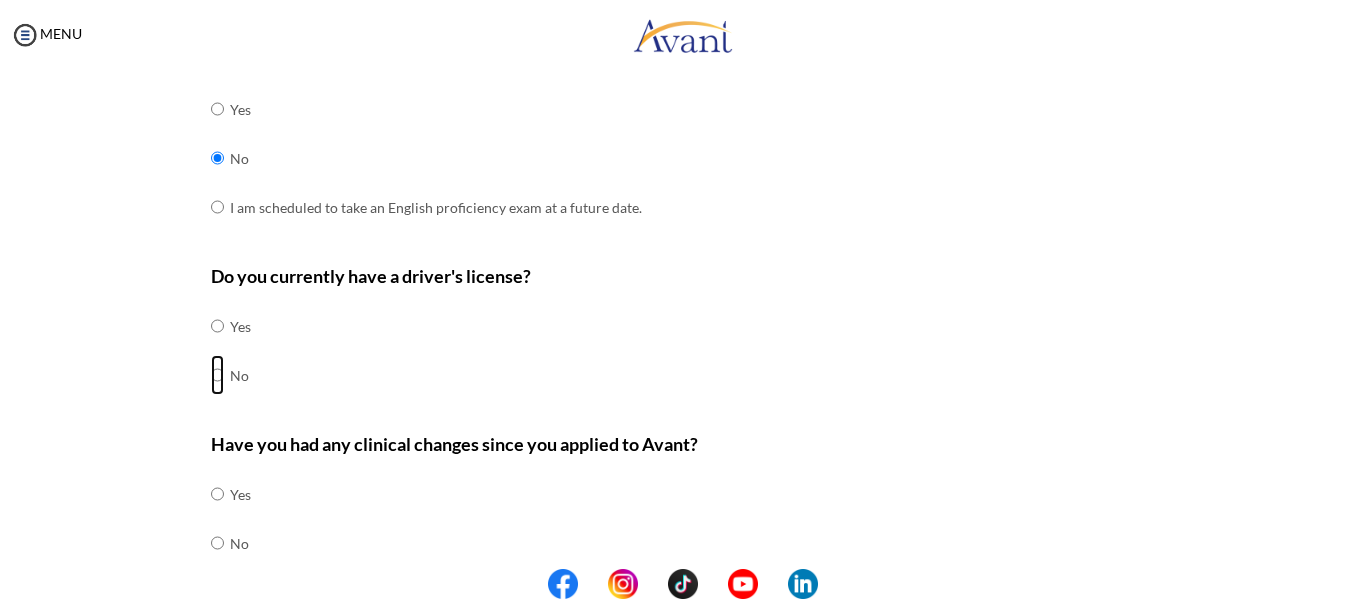 click at bounding box center [217, 326] 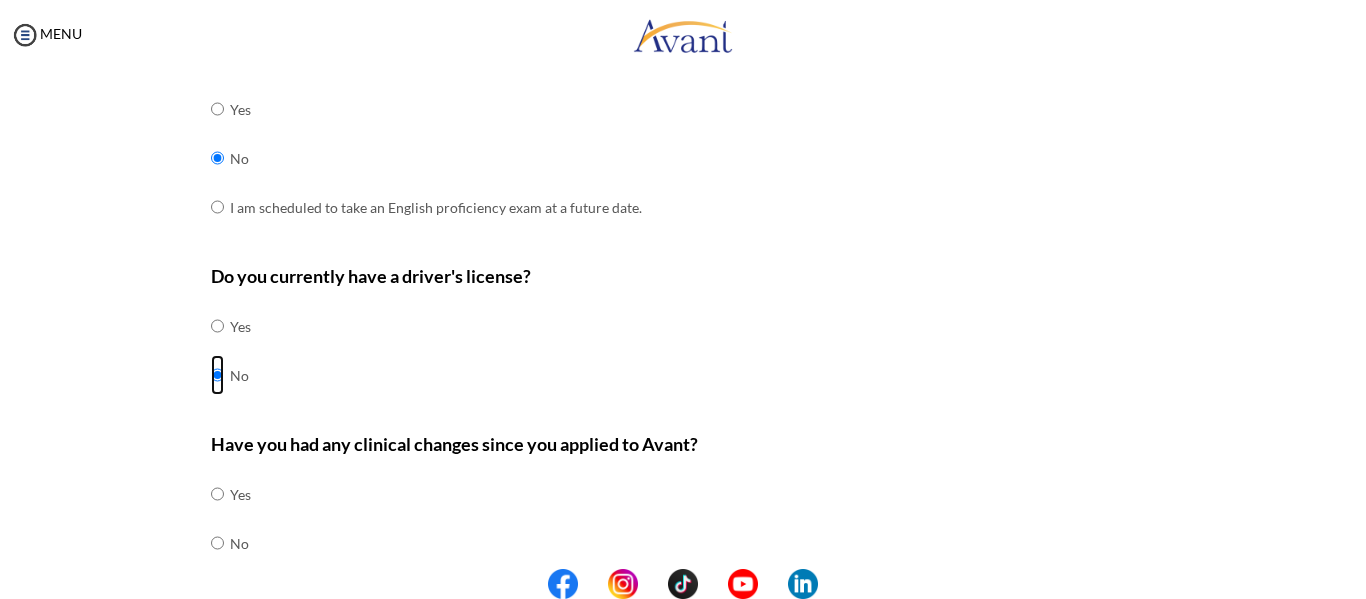 scroll, scrollTop: 681, scrollLeft: 0, axis: vertical 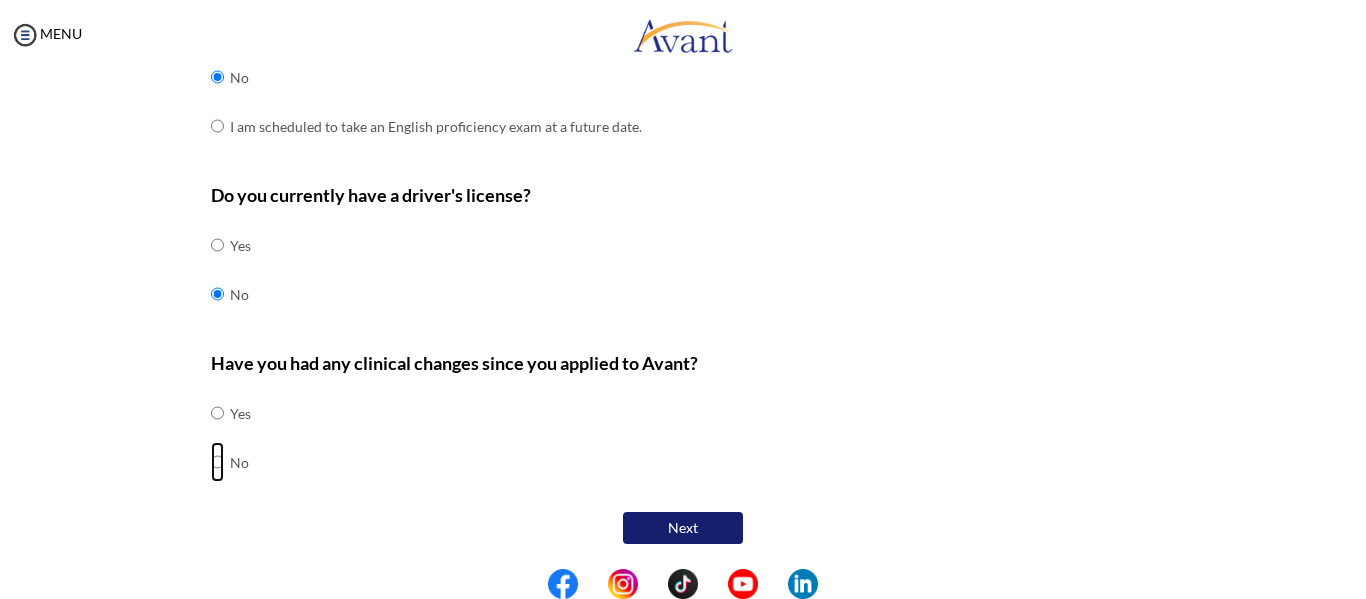 click at bounding box center (217, 413) 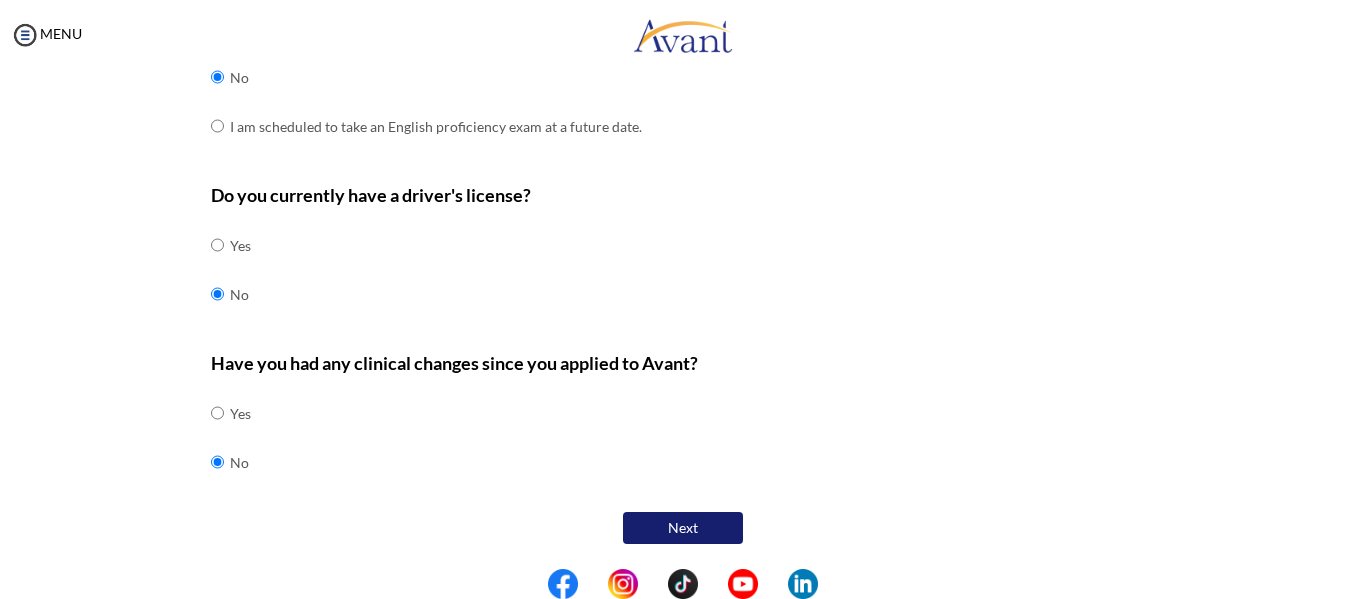 click on "Next" at bounding box center (683, 528) 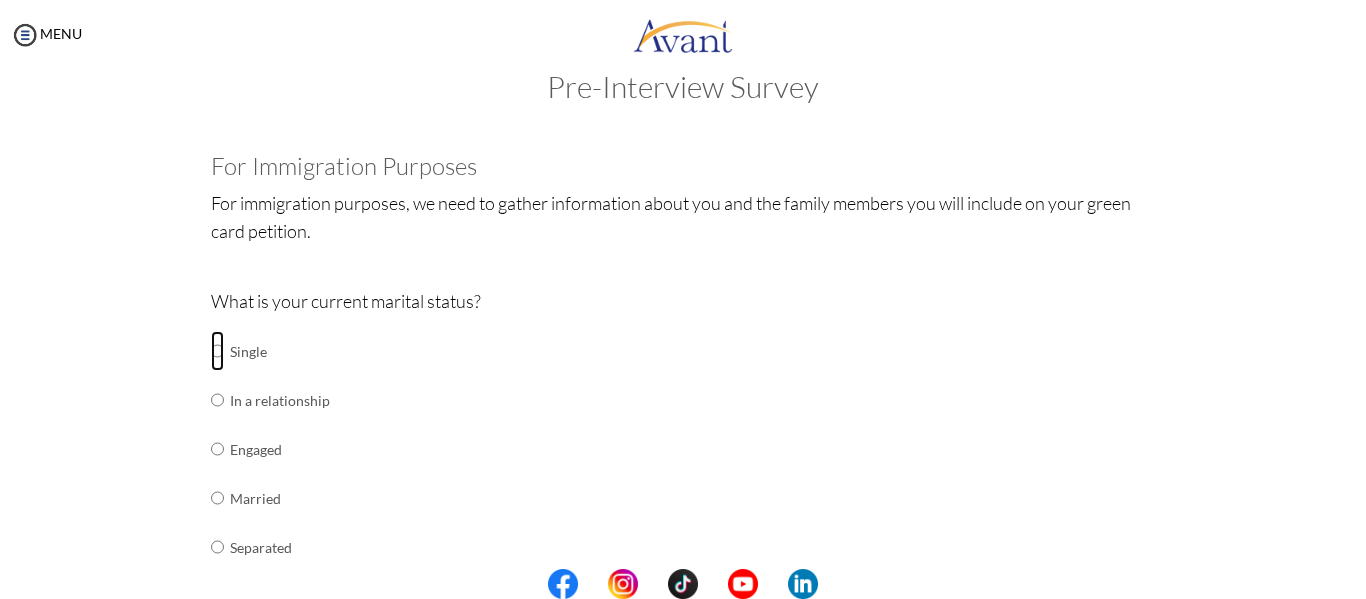 click at bounding box center (217, 351) 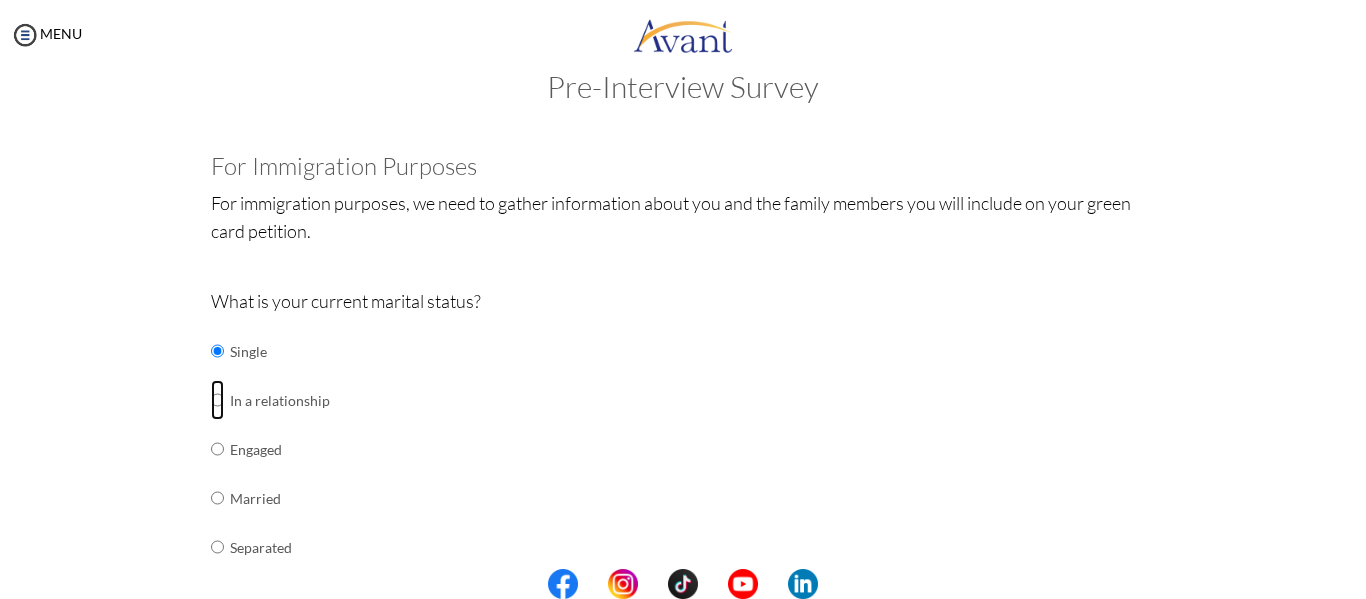 click at bounding box center (217, 351) 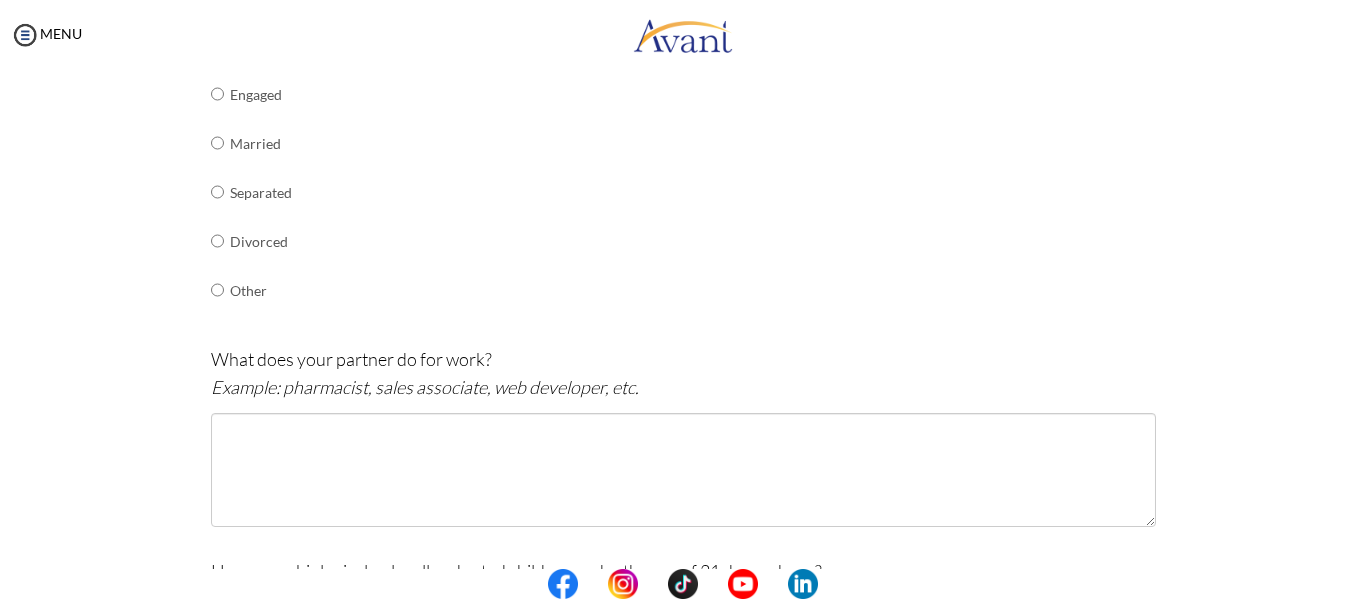 scroll, scrollTop: 440, scrollLeft: 0, axis: vertical 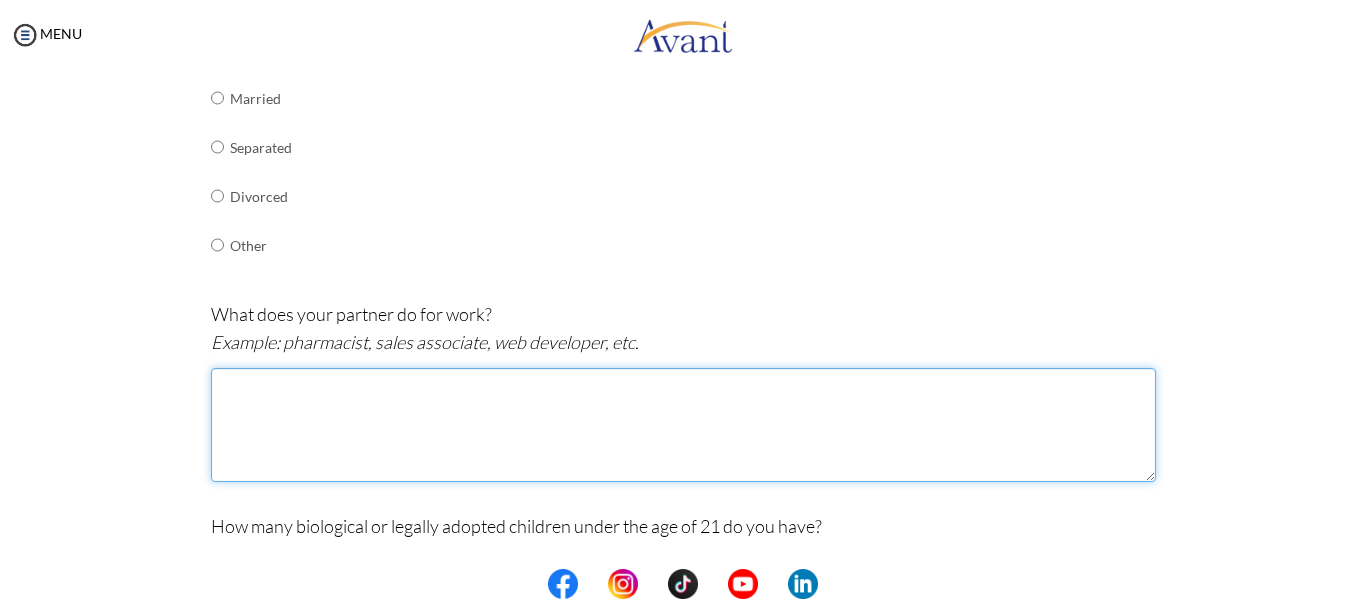 click at bounding box center (683, 425) 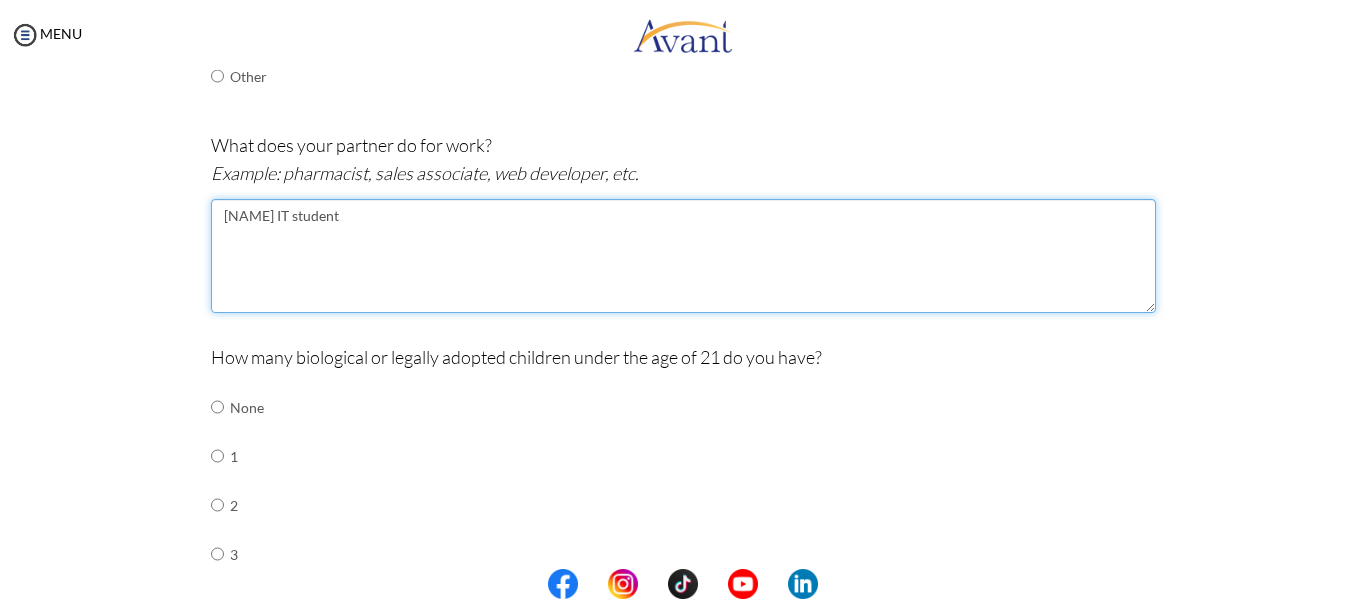 scroll, scrollTop: 640, scrollLeft: 0, axis: vertical 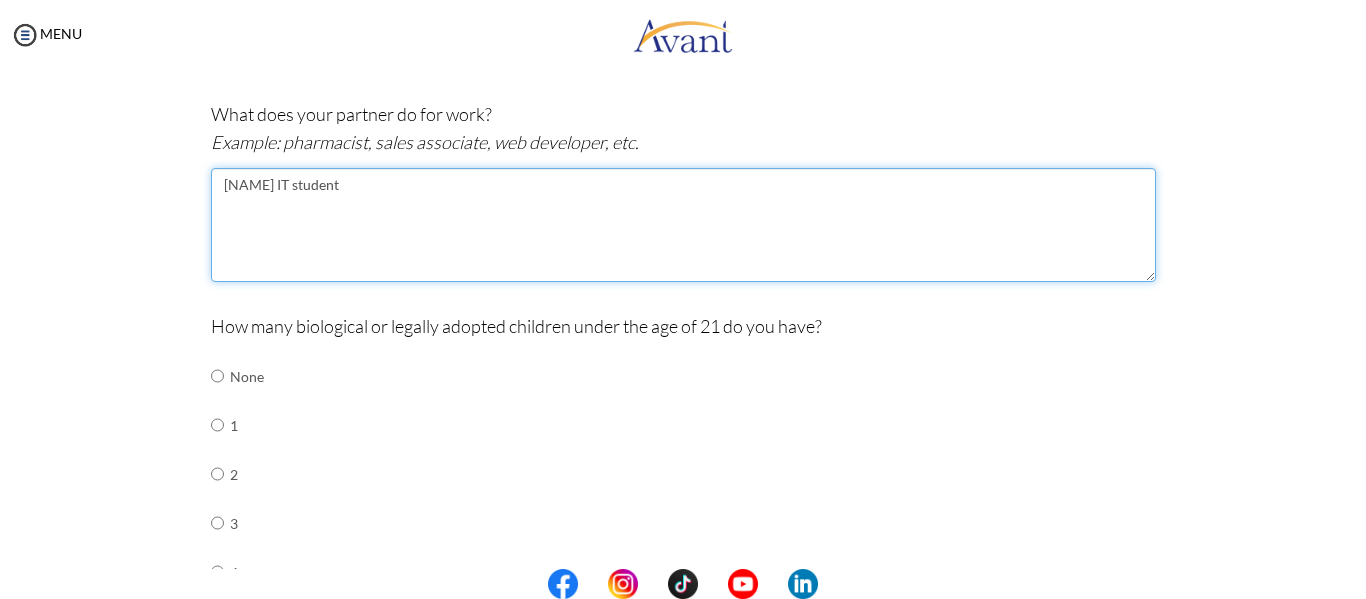 type on "[NAME] IT student" 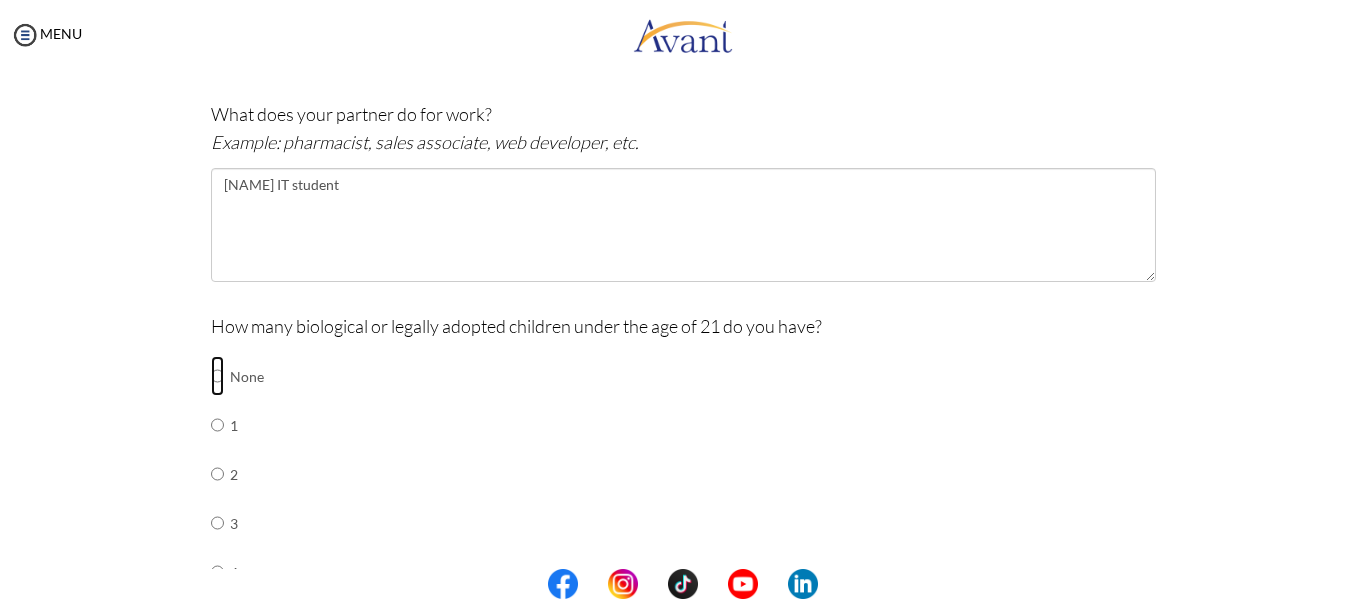 click at bounding box center (217, 376) 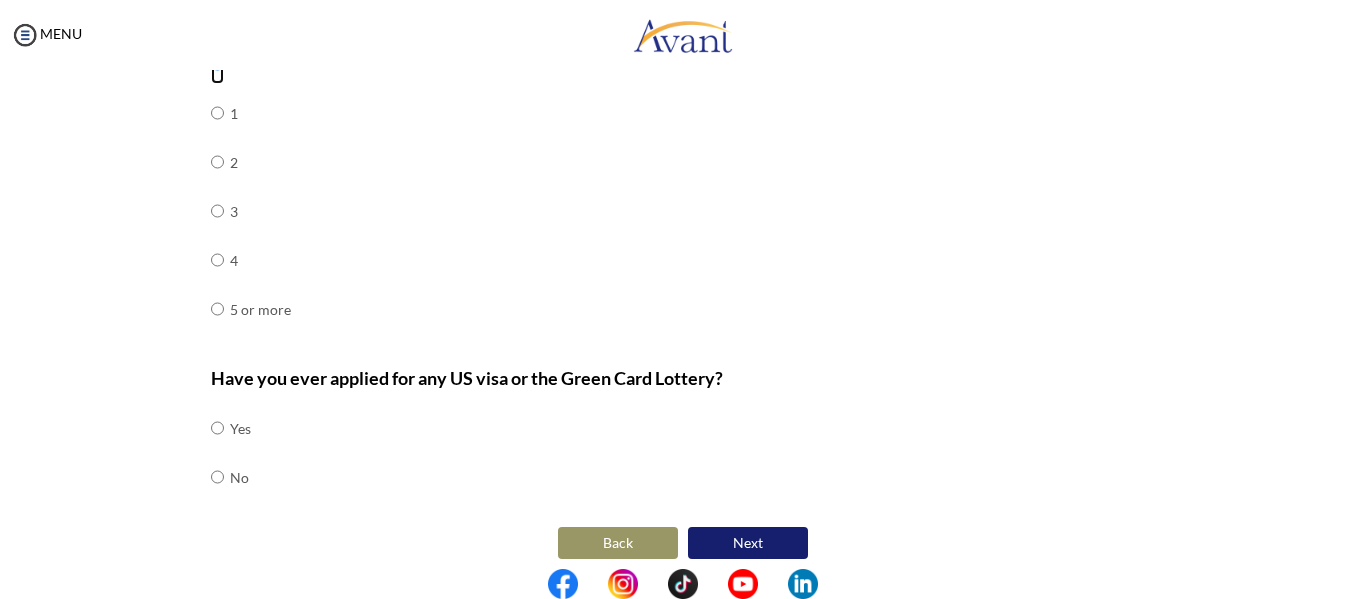 scroll, scrollTop: 967, scrollLeft: 0, axis: vertical 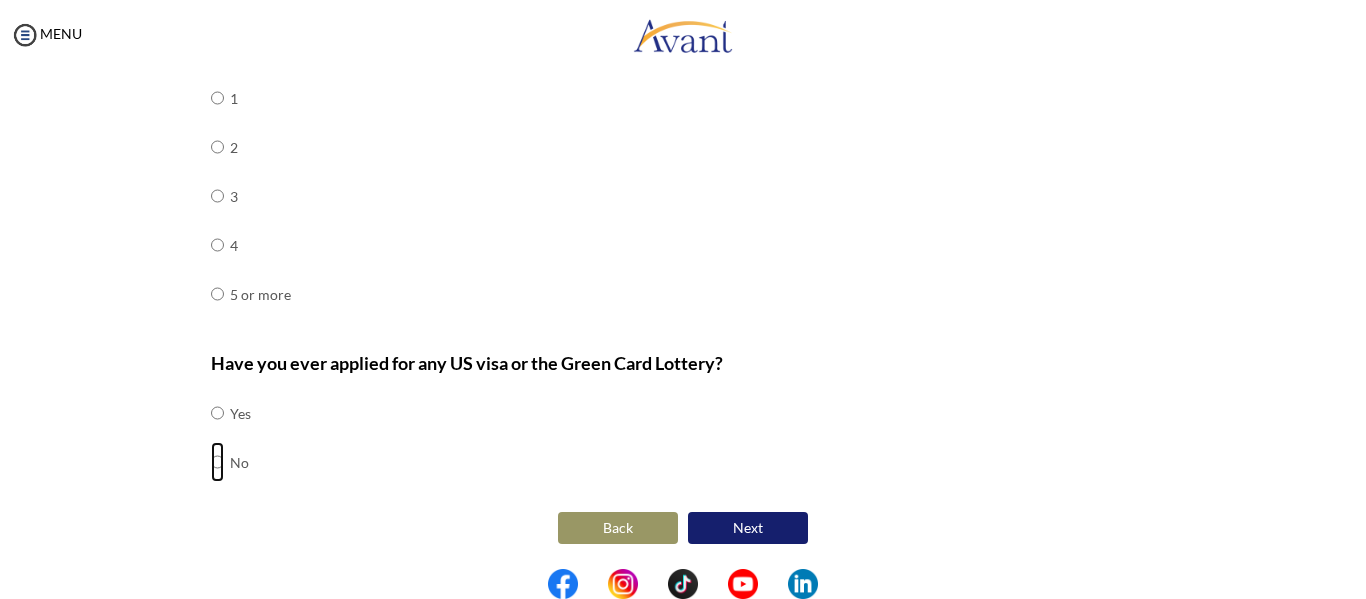 click at bounding box center (217, 413) 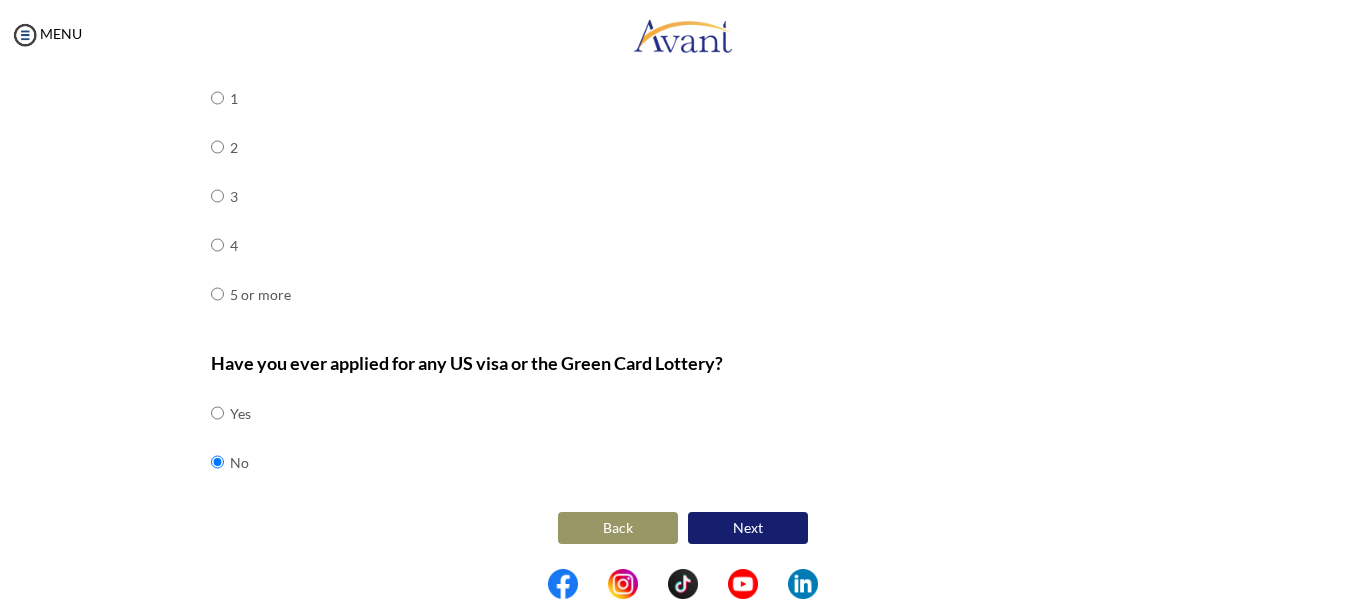 click on "Next" at bounding box center (748, 528) 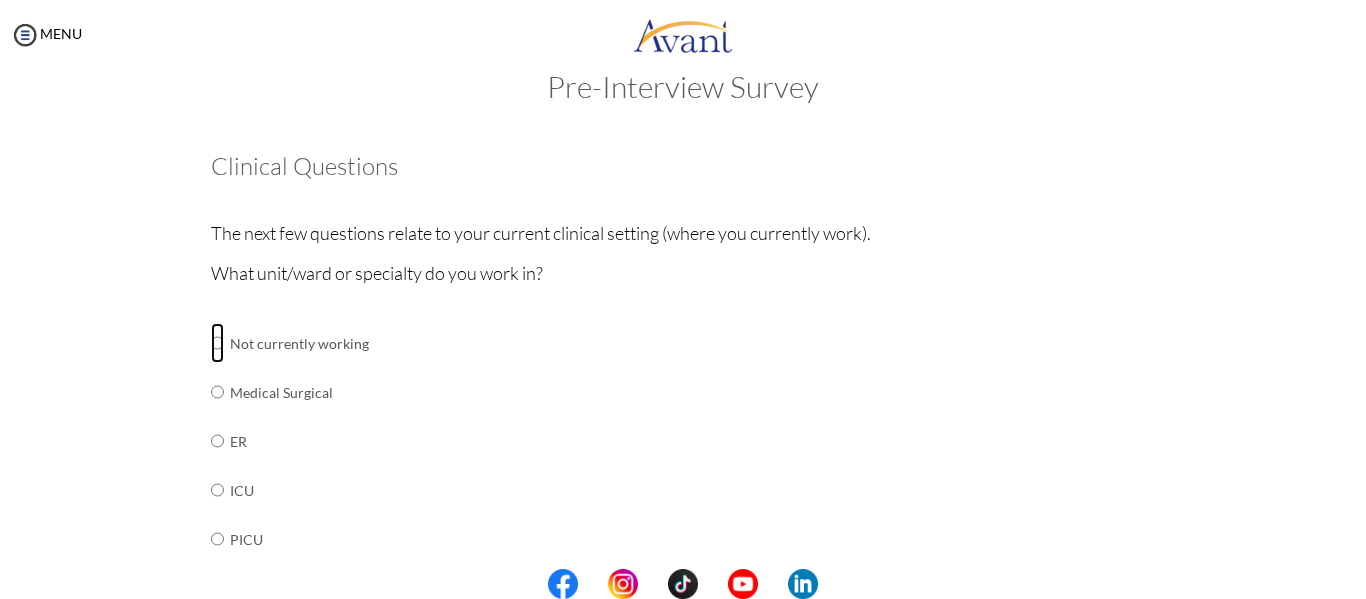 click at bounding box center [217, 343] 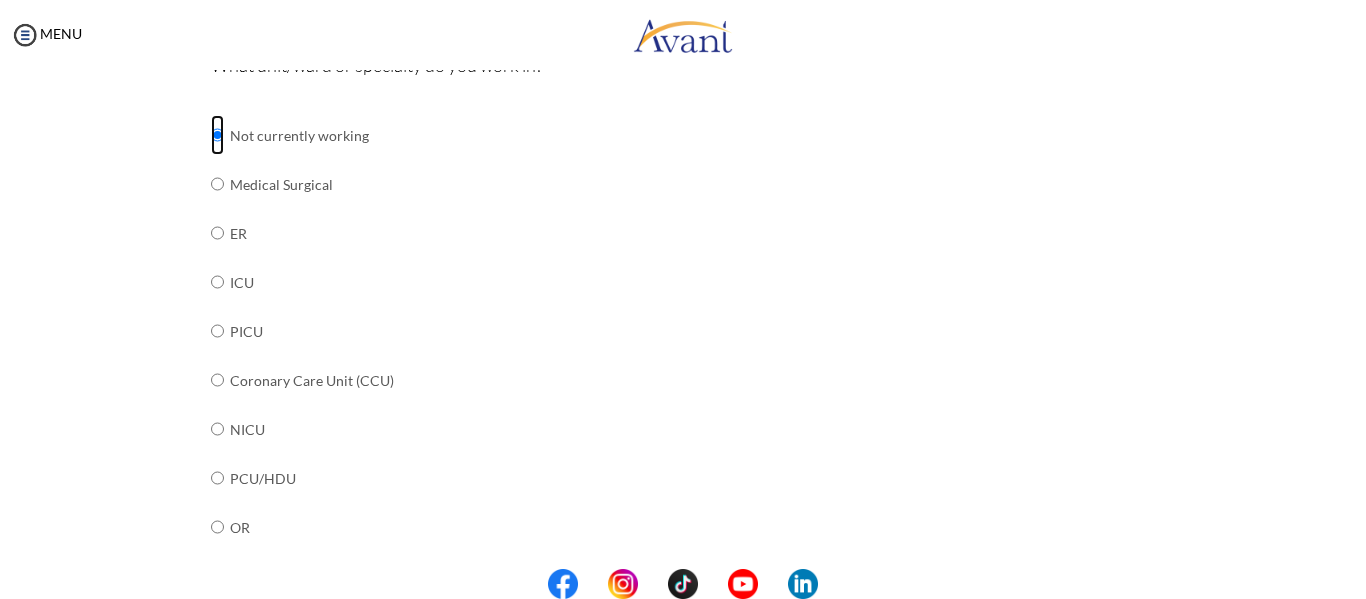 scroll, scrollTop: 440, scrollLeft: 0, axis: vertical 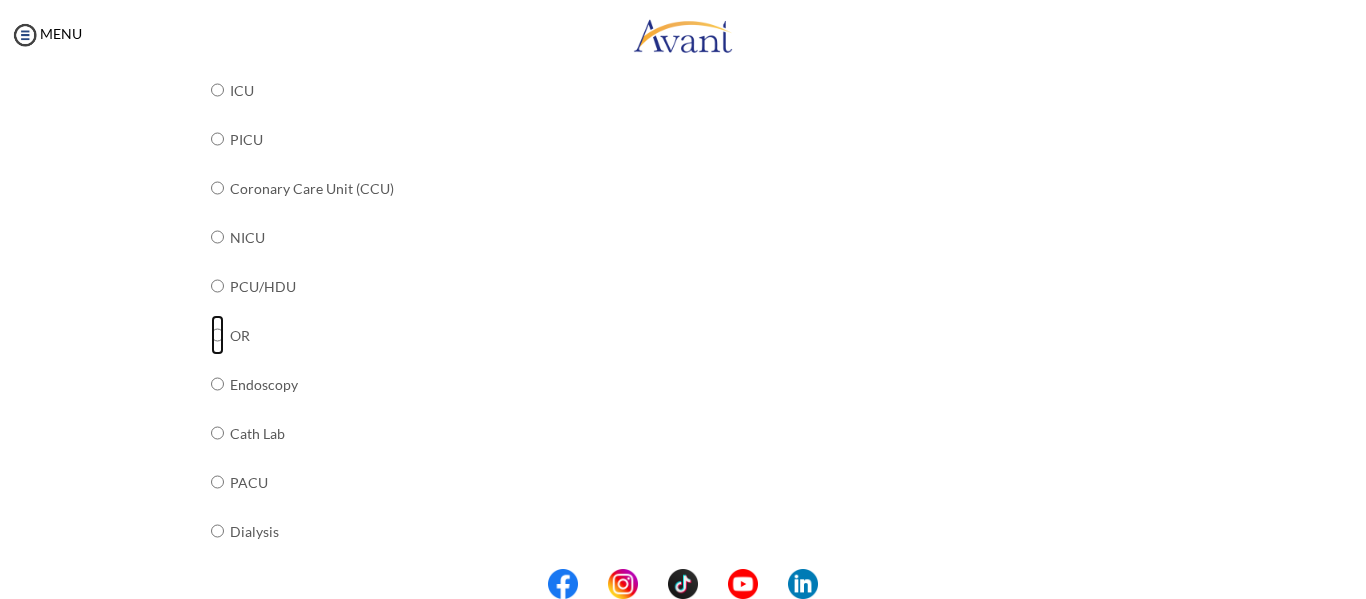 click at bounding box center (217, -57) 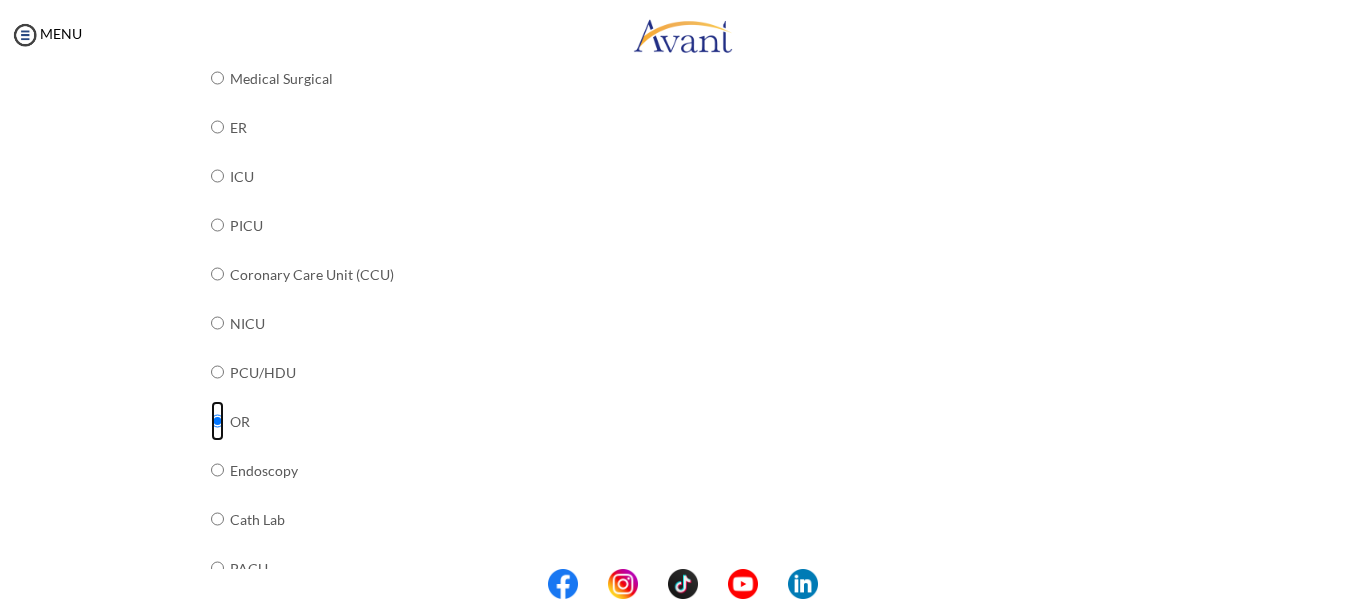 scroll, scrollTop: 140, scrollLeft: 0, axis: vertical 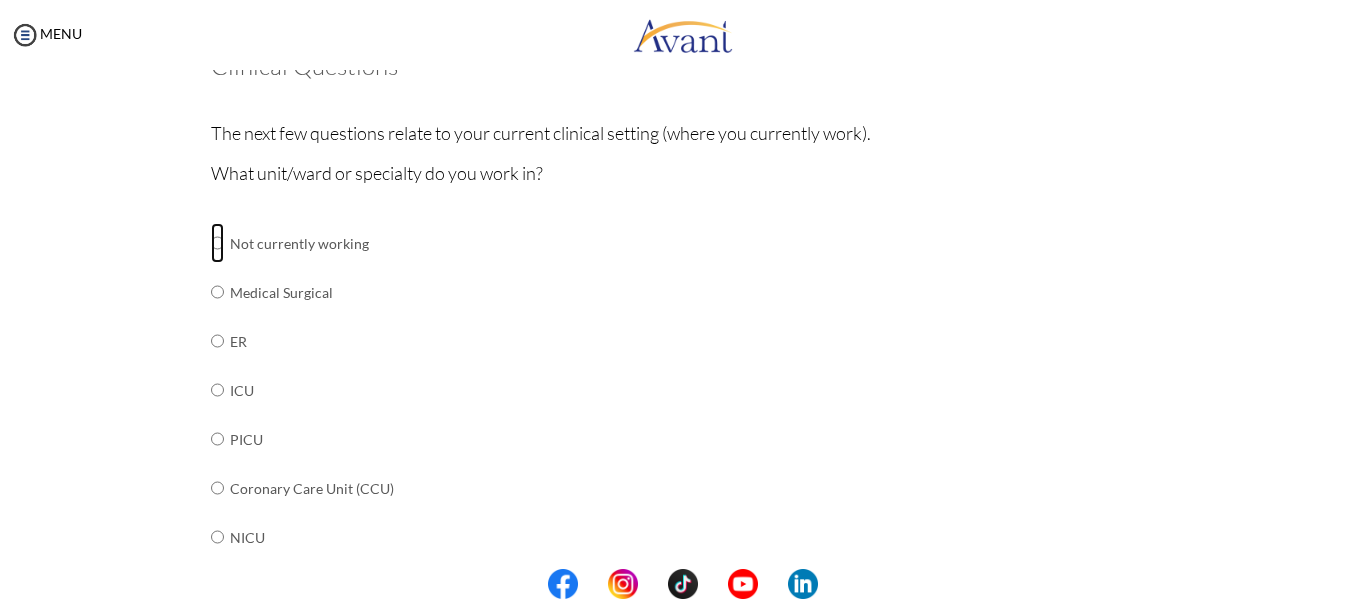 click at bounding box center (217, 243) 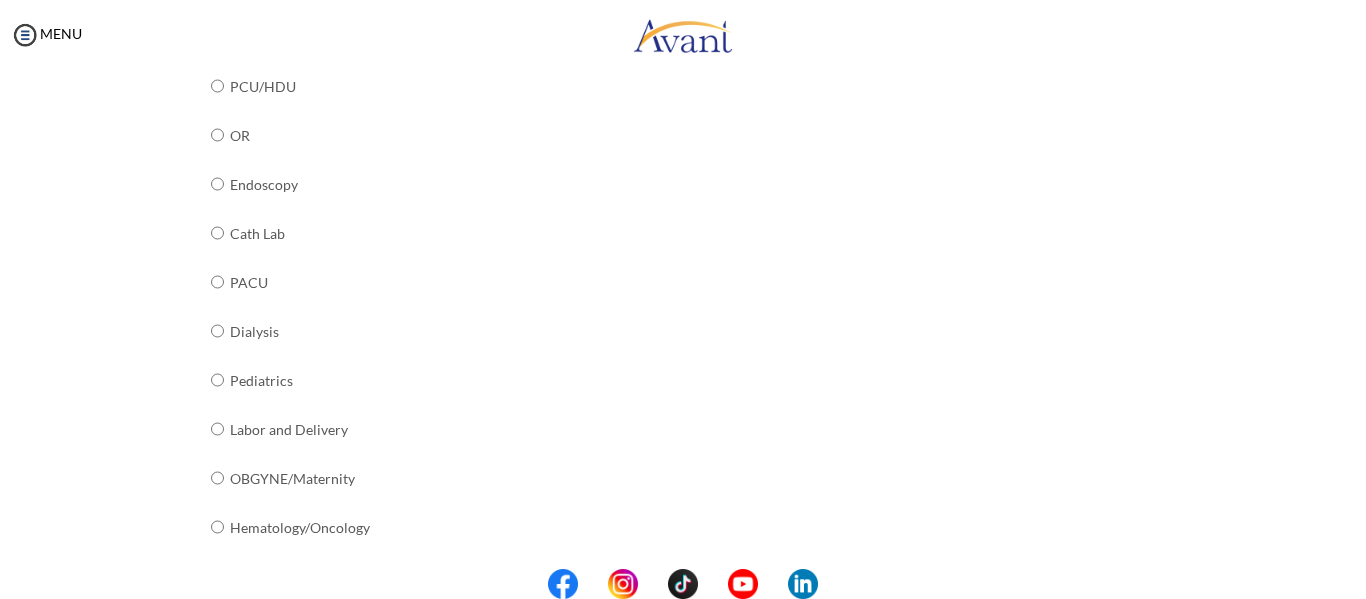 scroll, scrollTop: 922, scrollLeft: 0, axis: vertical 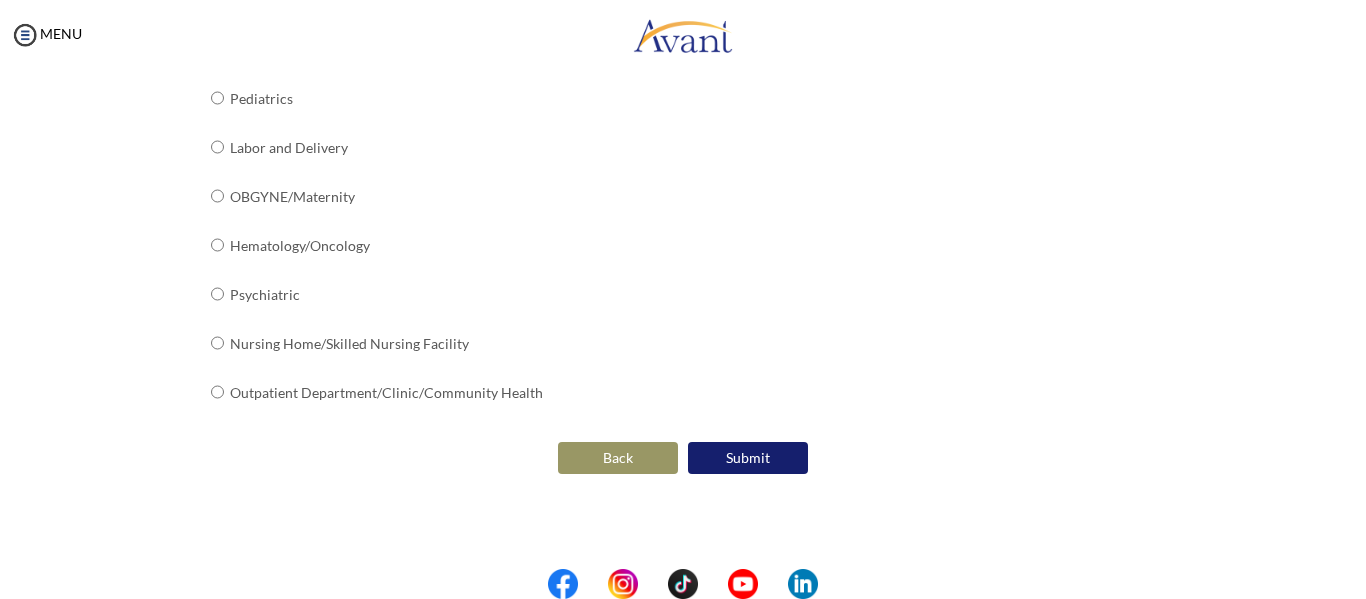 click on "Submit" at bounding box center (748, 458) 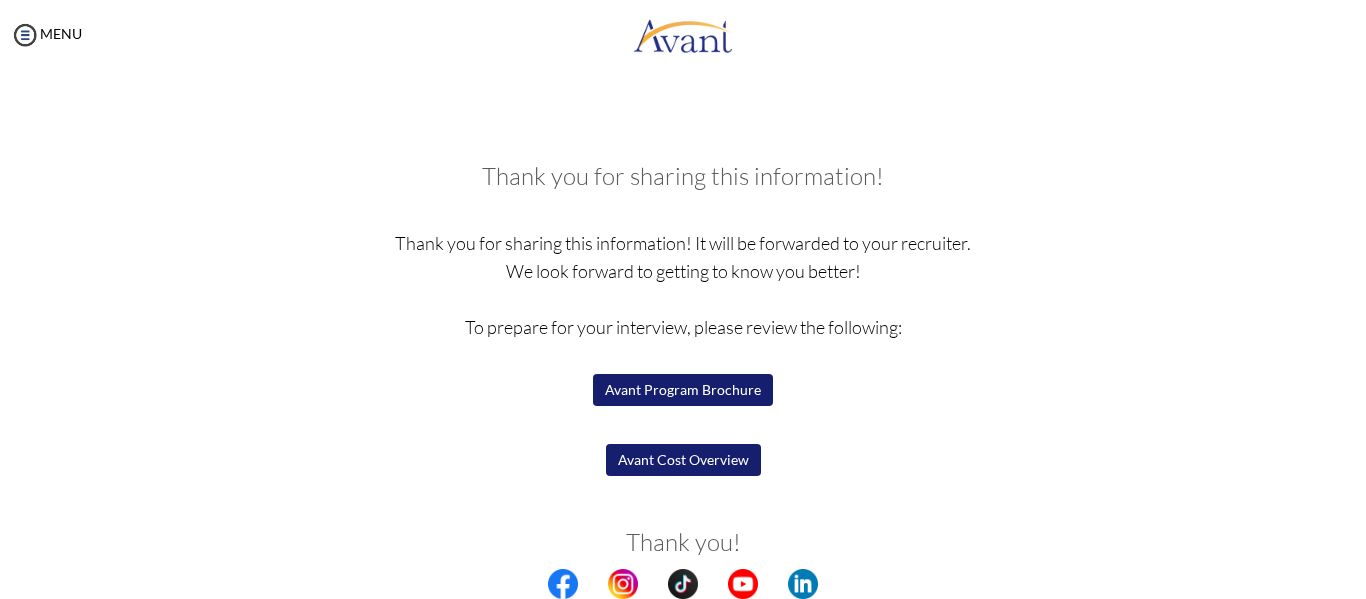 scroll, scrollTop: 179, scrollLeft: 0, axis: vertical 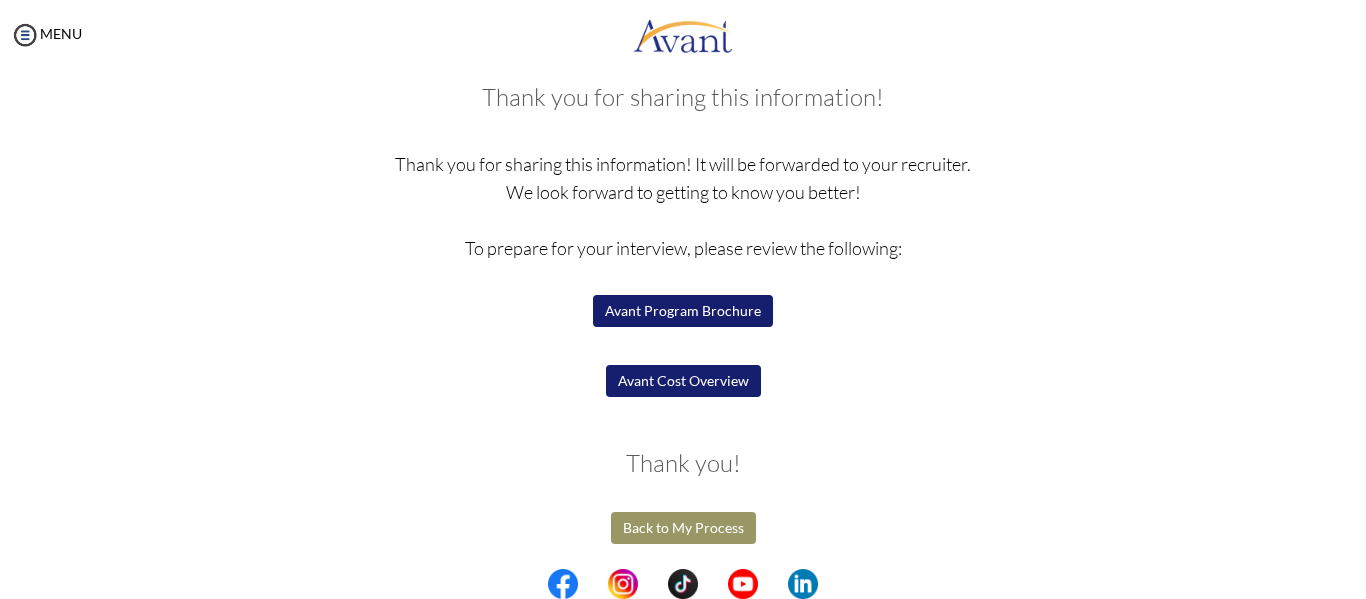 click on "Back to My Process" at bounding box center (683, 528) 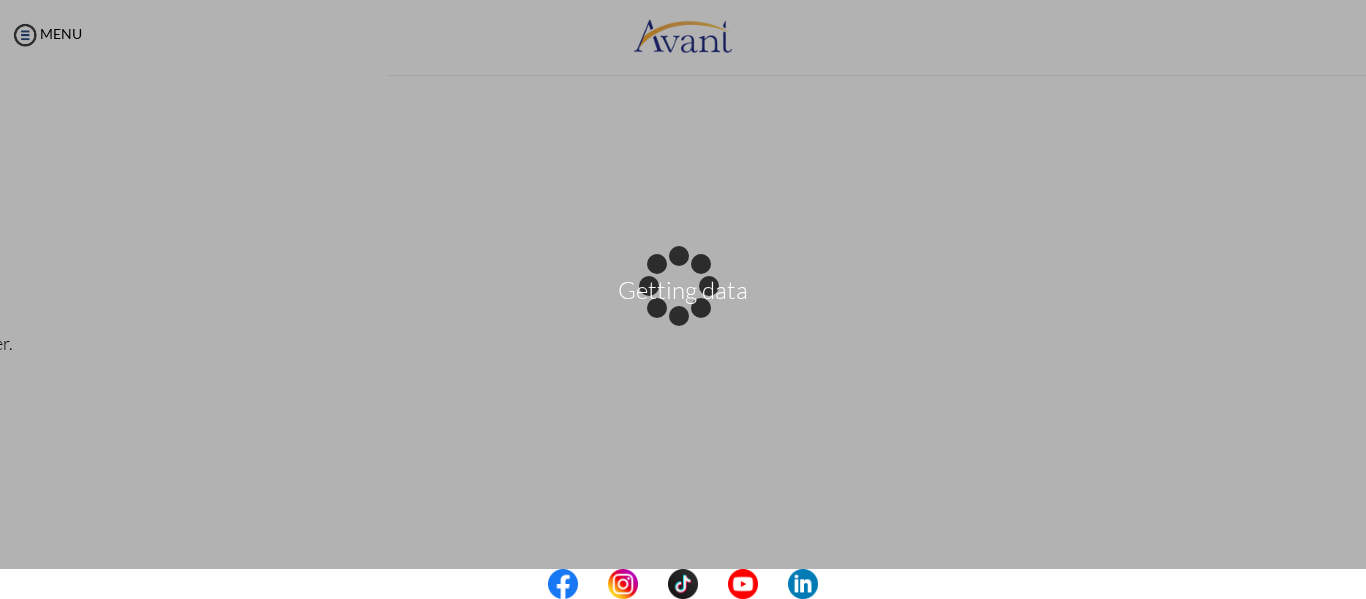 scroll, scrollTop: 179, scrollLeft: 0, axis: vertical 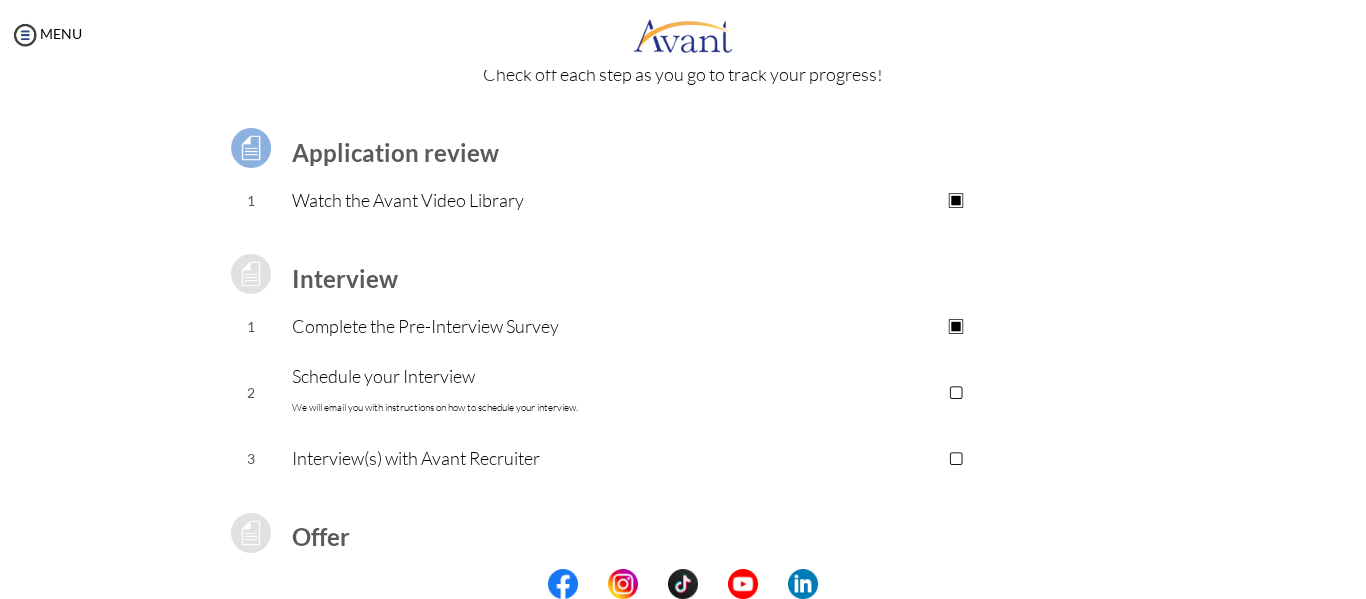 click on "▢" at bounding box center [955, 392] 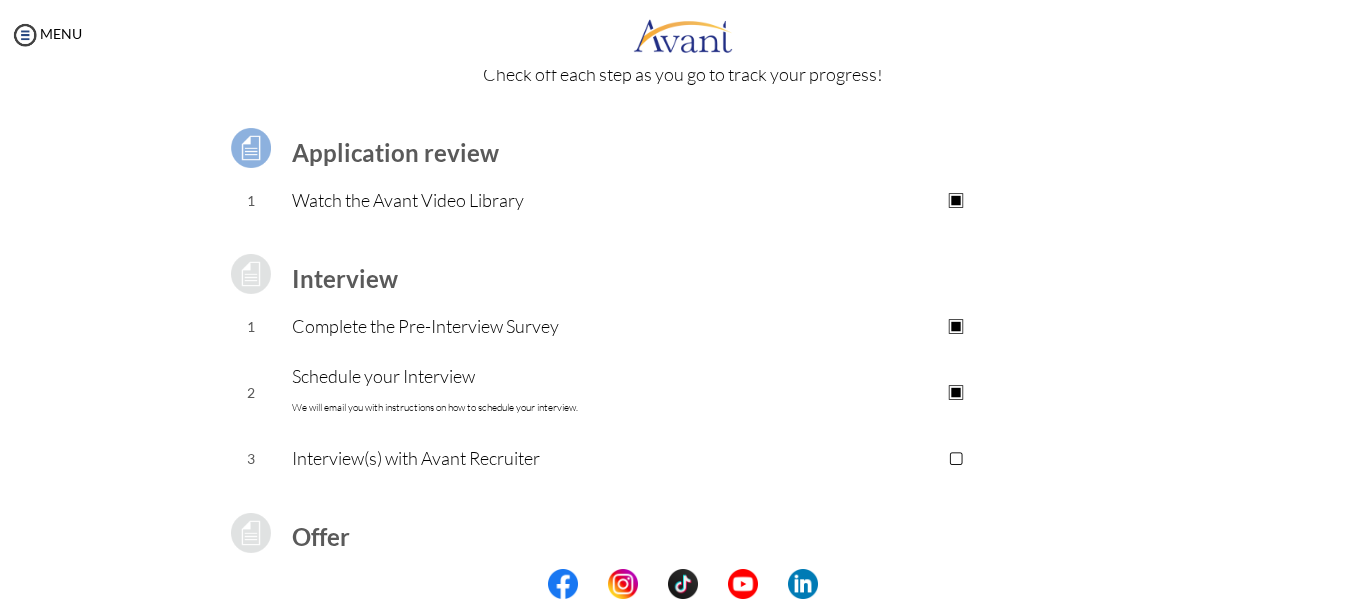 click on "Schedule your Interview We will email you with instructions on how to schedule your interview." at bounding box center (524, 392) 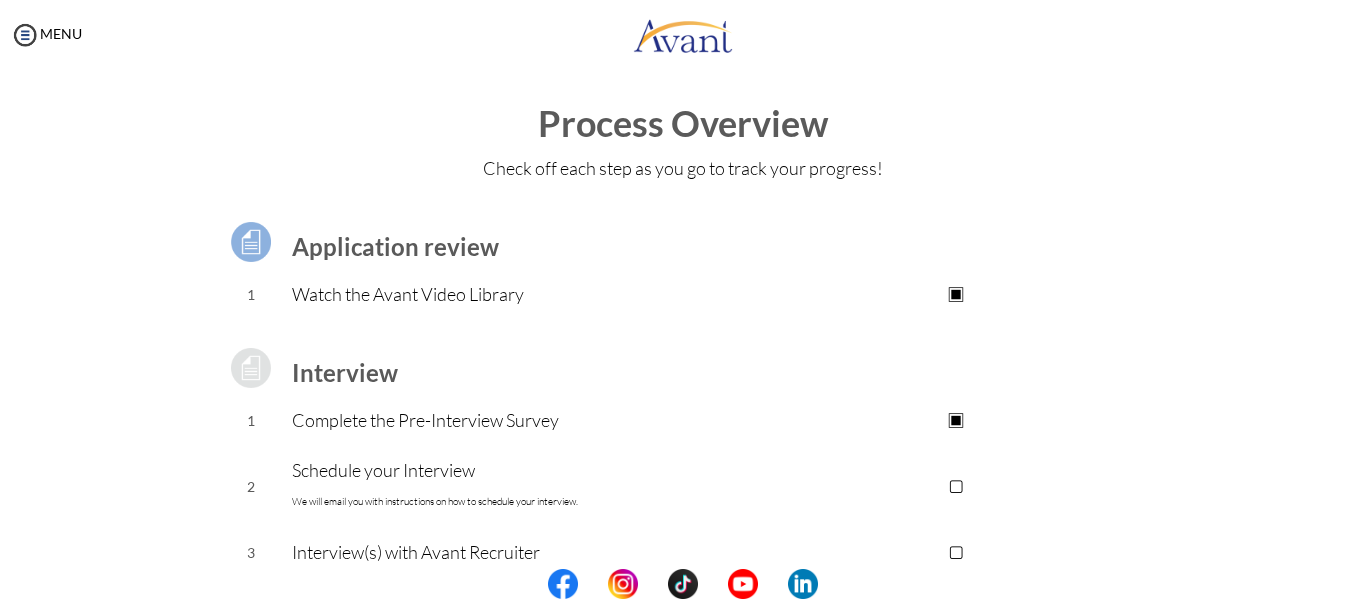 scroll, scrollTop: 0, scrollLeft: 0, axis: both 